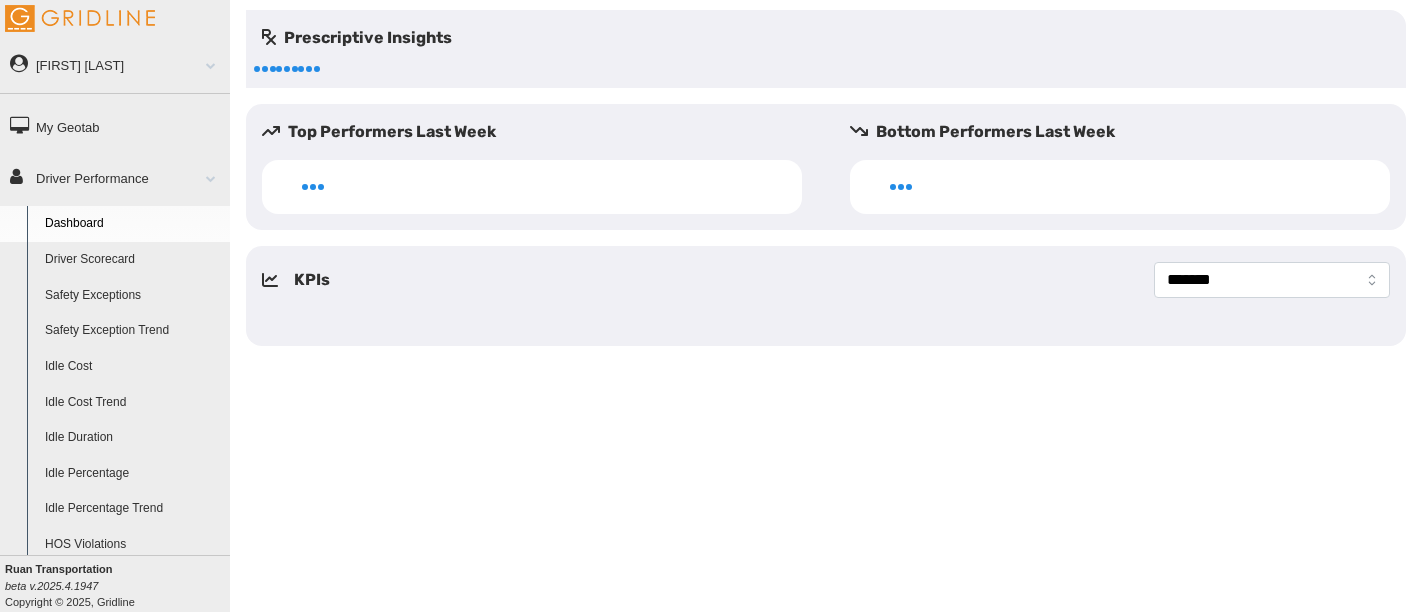 scroll, scrollTop: 0, scrollLeft: 0, axis: both 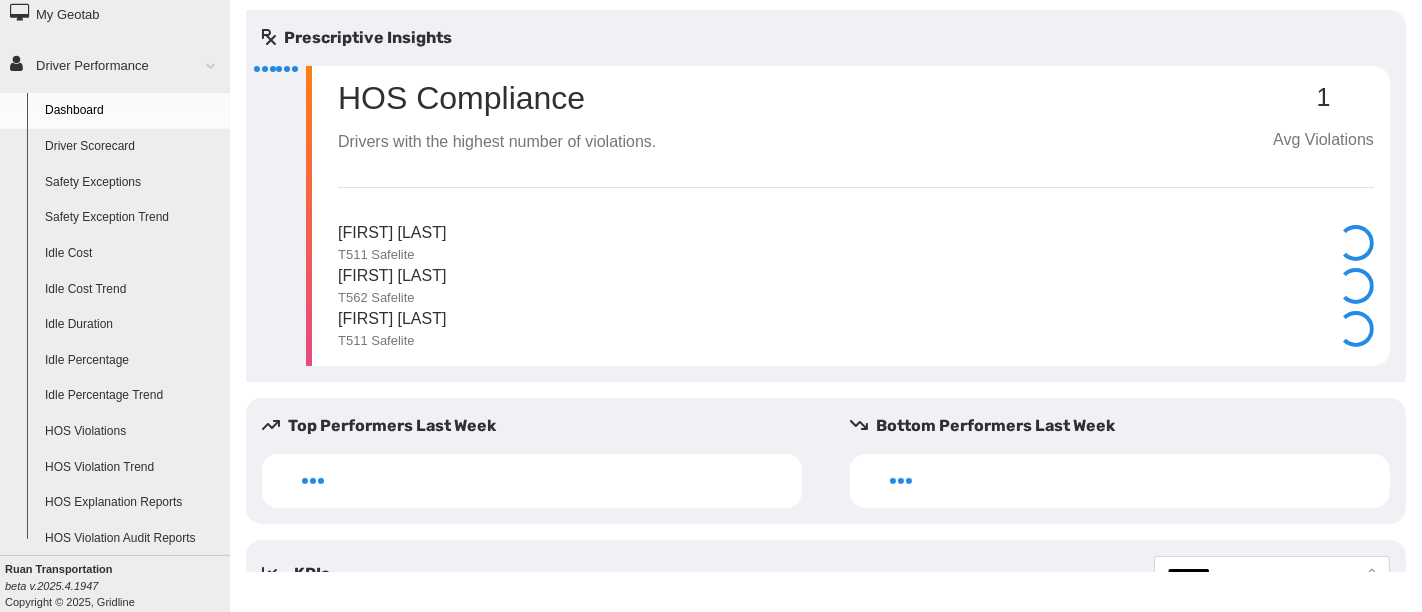 click on "HOS Explanation Reports" at bounding box center (133, 503) 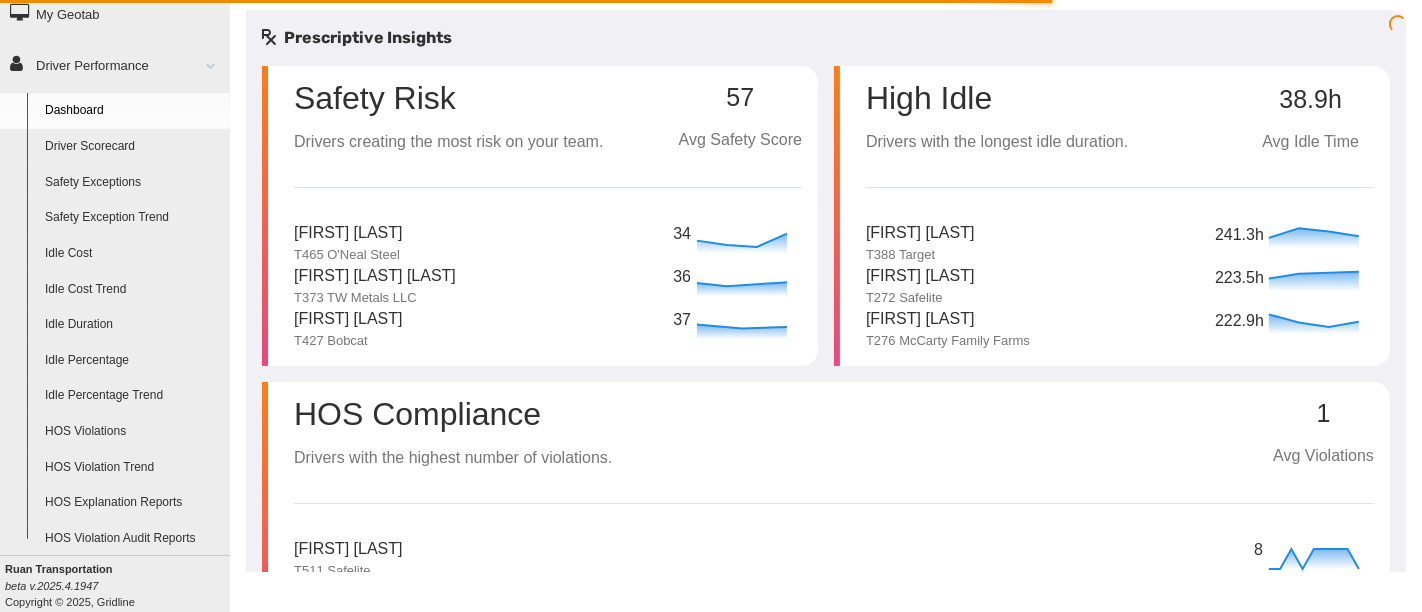 scroll, scrollTop: 147, scrollLeft: 0, axis: vertical 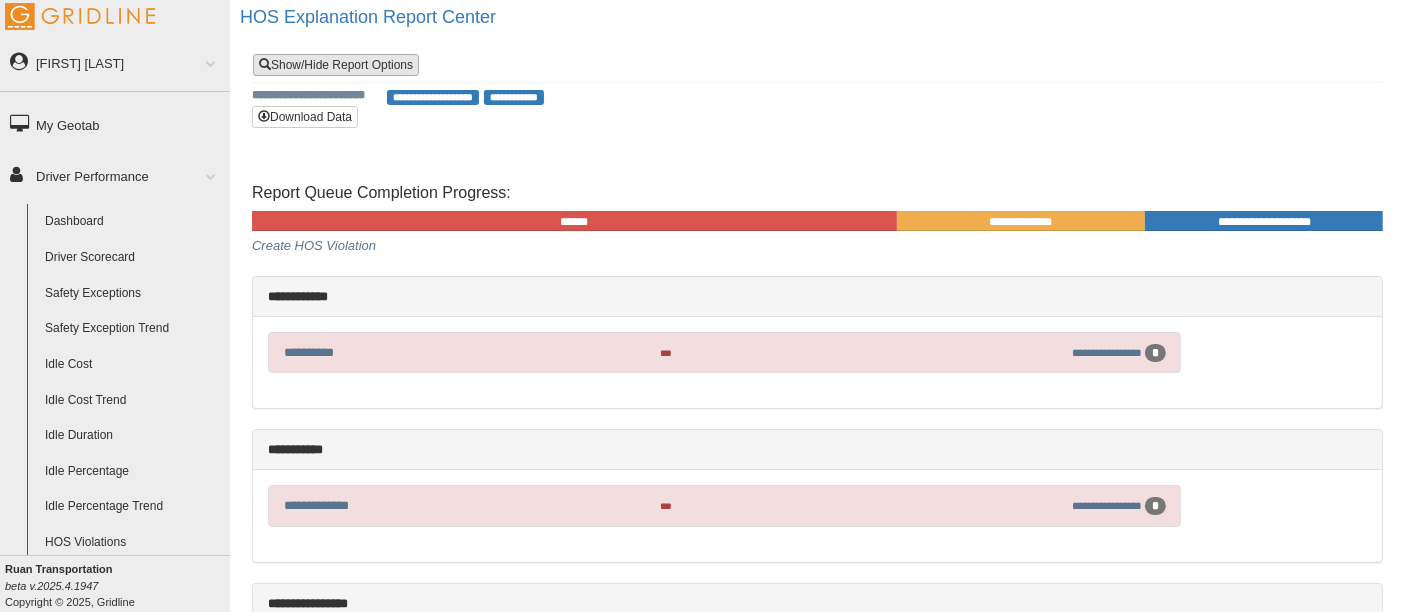 click on "Show/Hide Report Options" at bounding box center (336, 65) 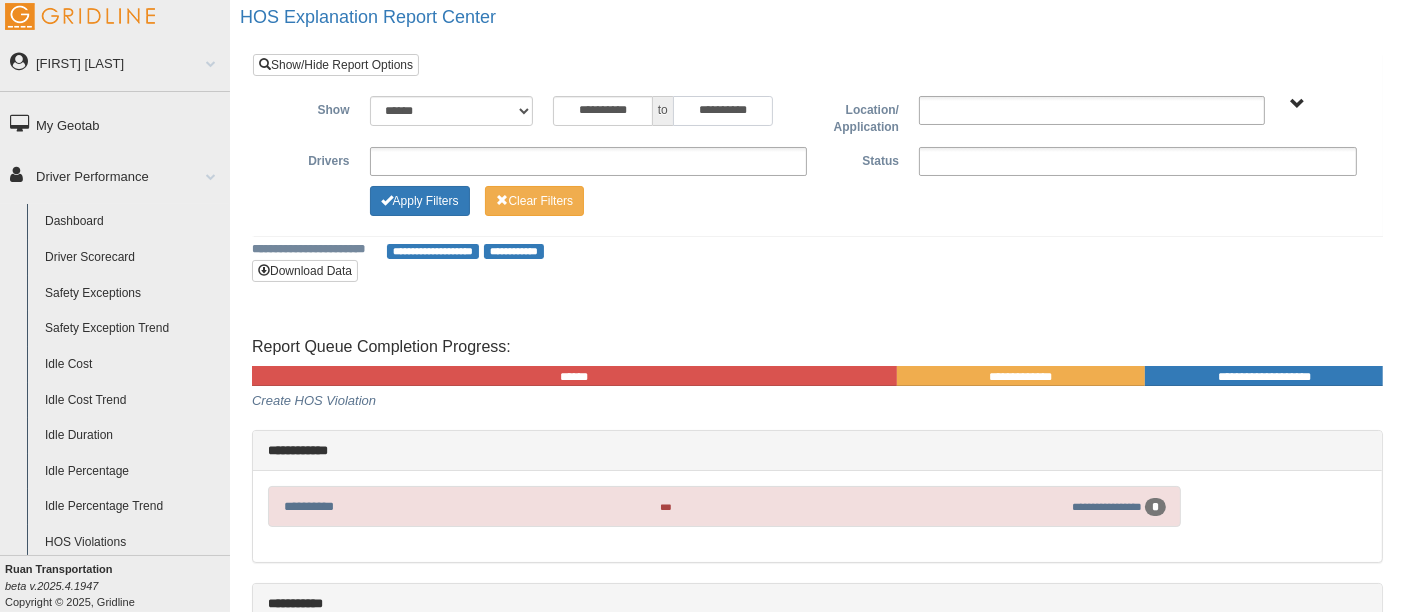click on "**********" at bounding box center (723, 111) 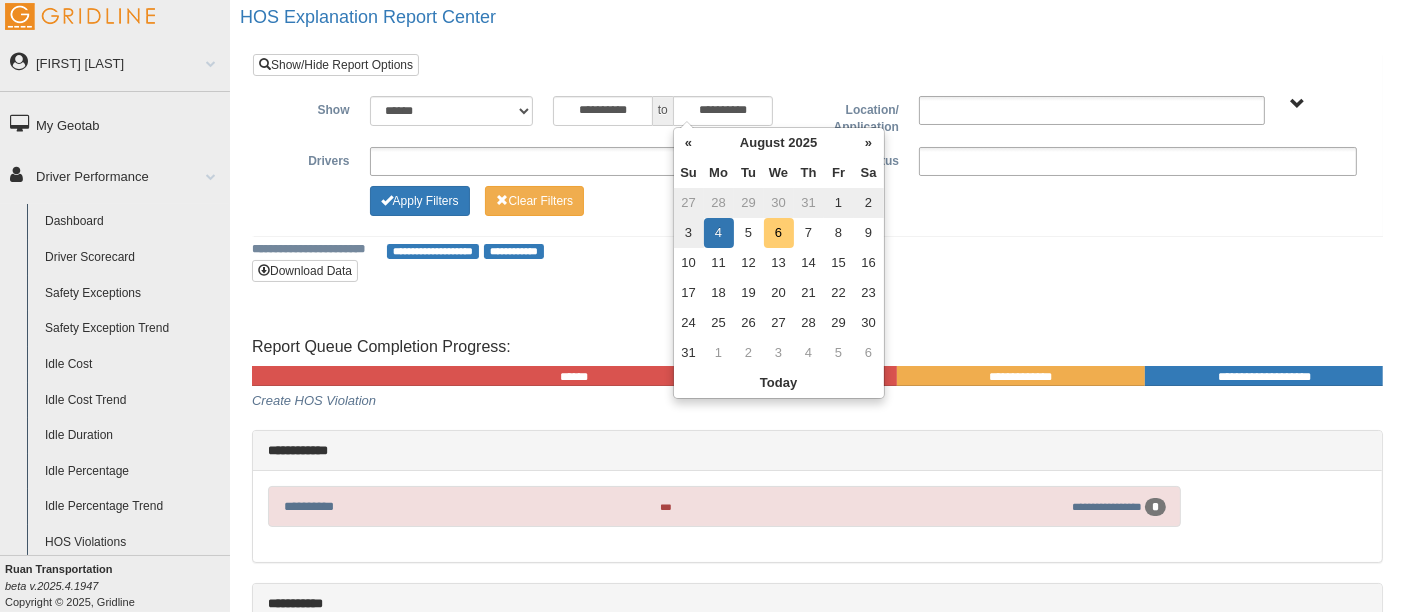 click on "6" at bounding box center (779, 233) 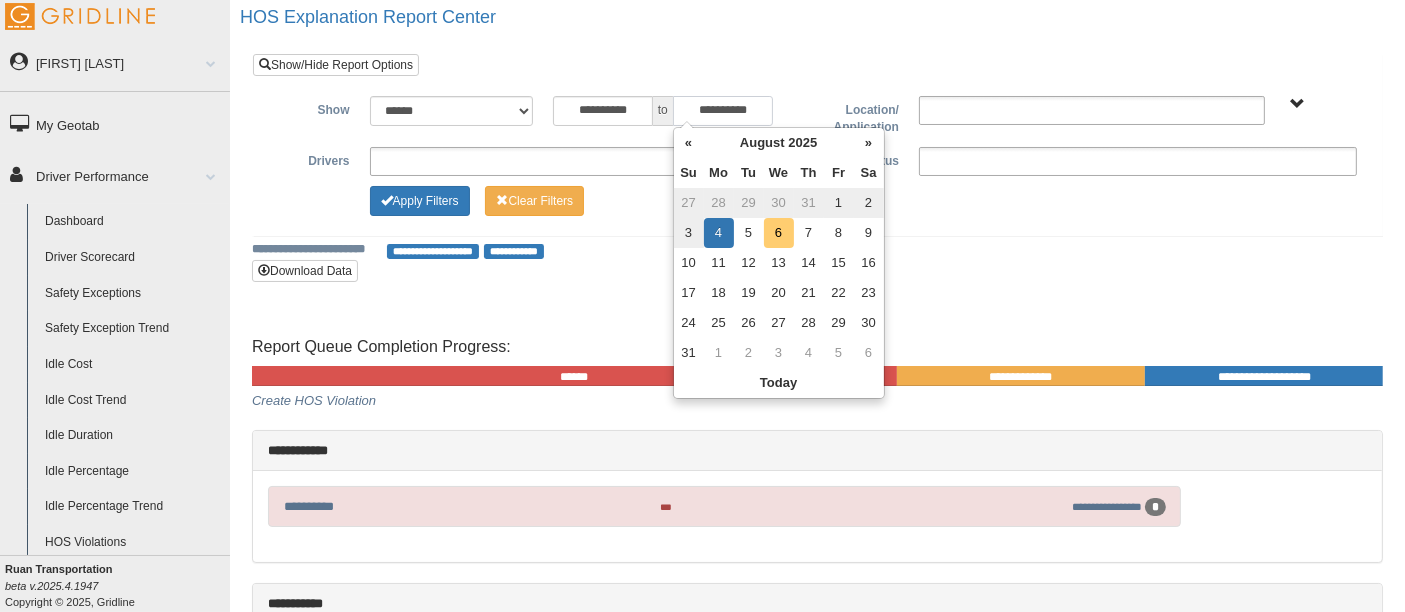 type on "**********" 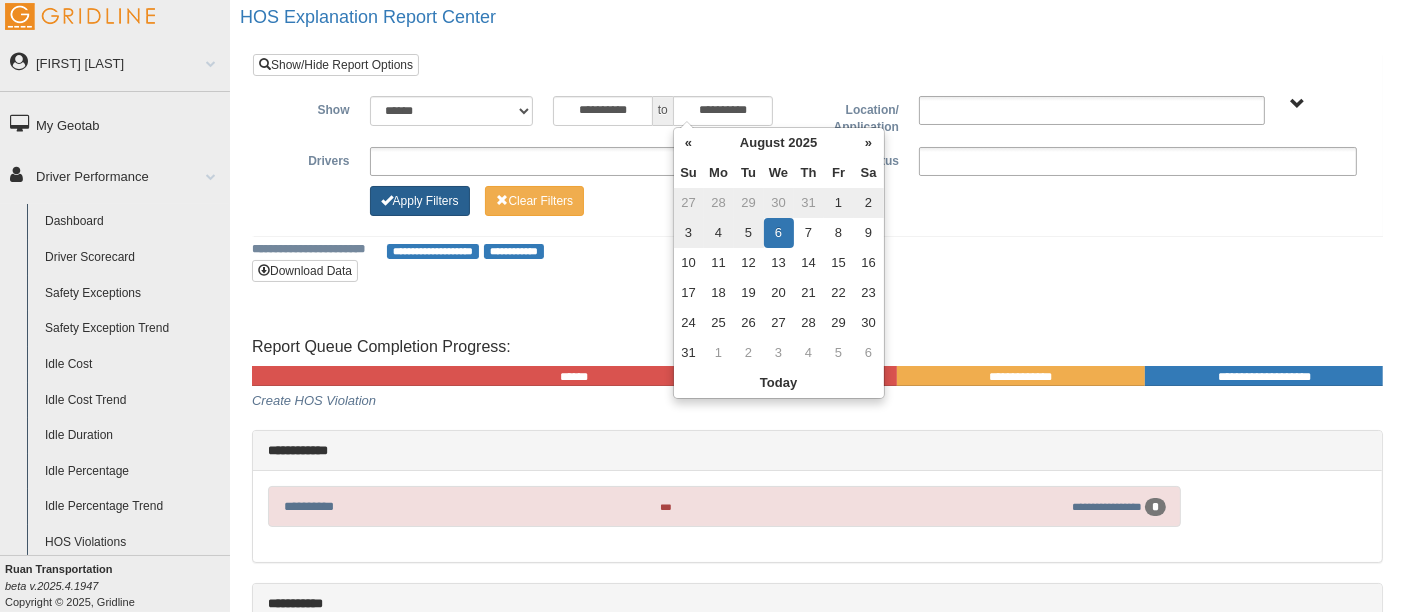 click on "Apply Filters" at bounding box center (420, 201) 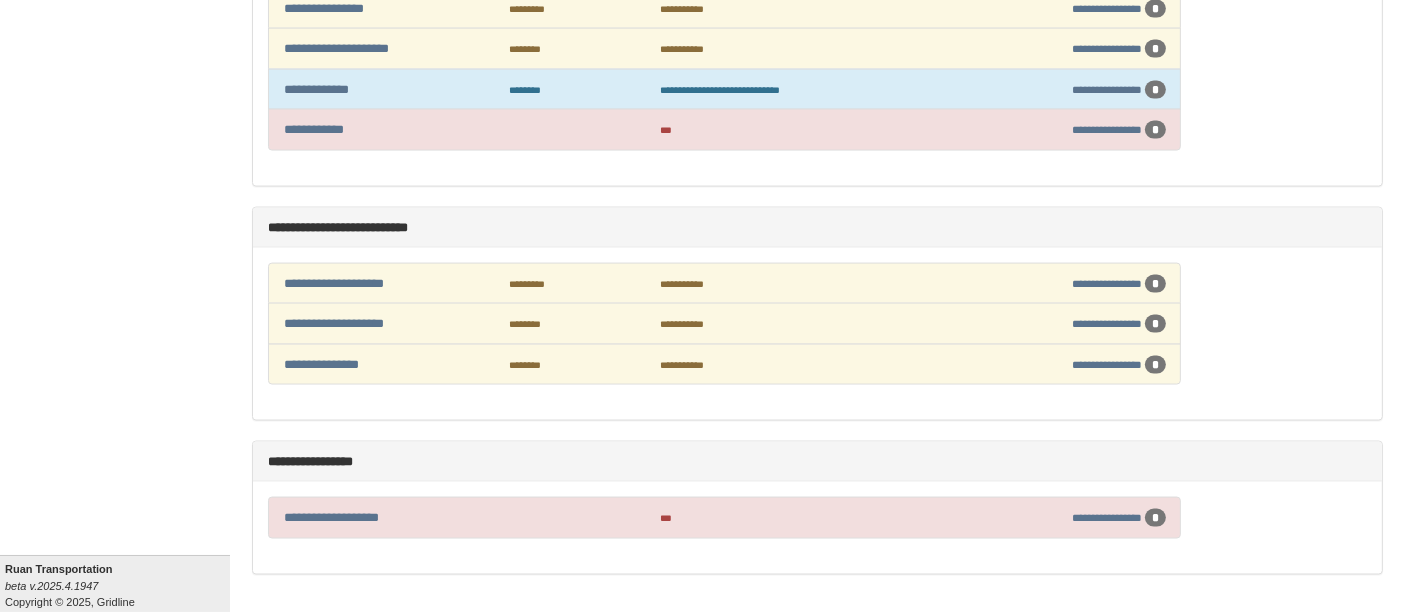 scroll, scrollTop: 2874, scrollLeft: 0, axis: vertical 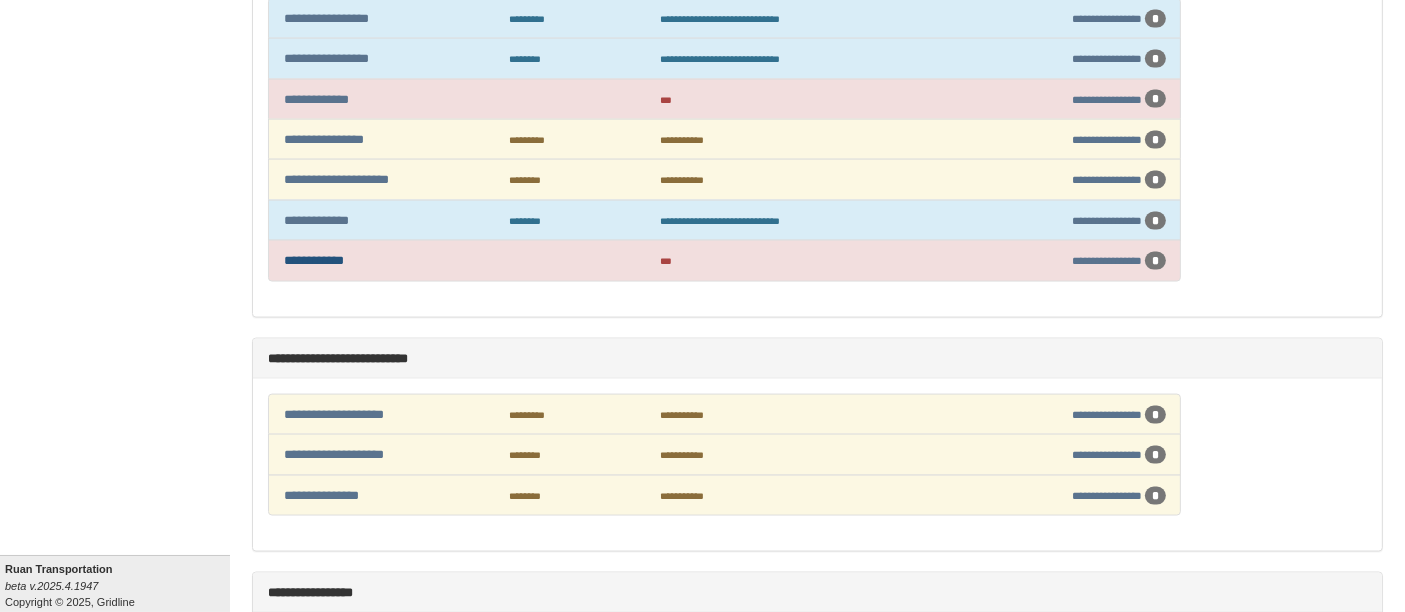 click on "**********" at bounding box center (314, 260) 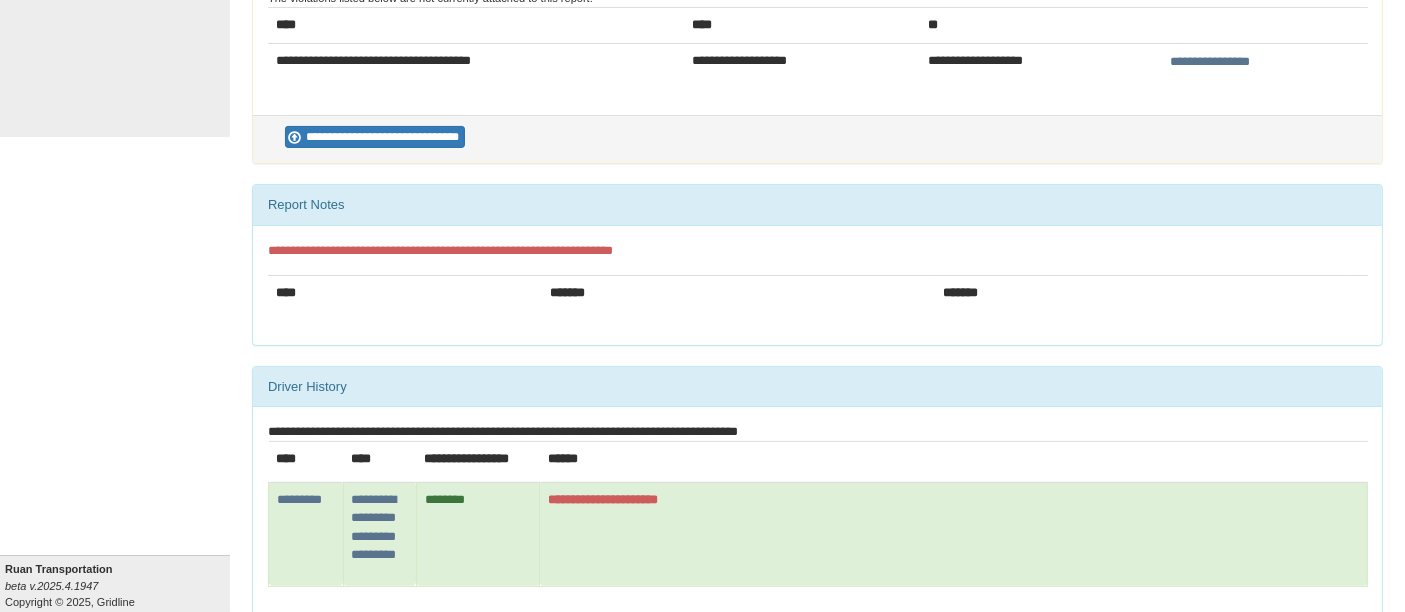 scroll, scrollTop: 544, scrollLeft: 0, axis: vertical 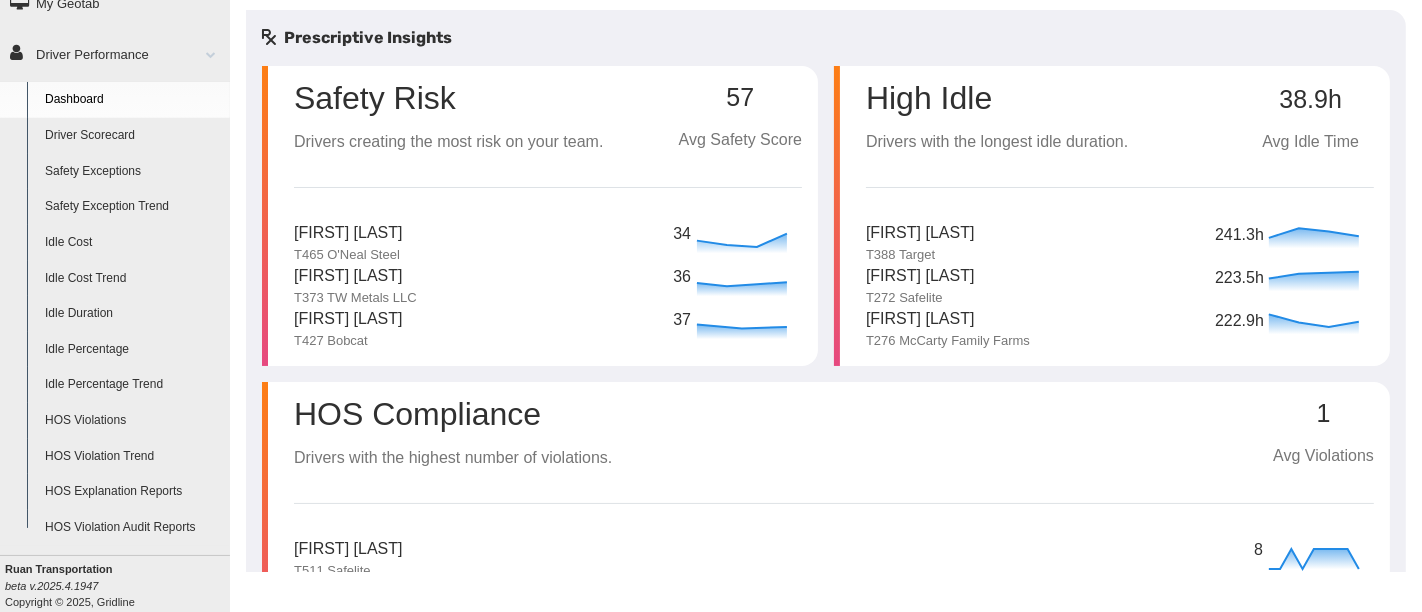 click on "HOS Explanation Reports" at bounding box center (133, 492) 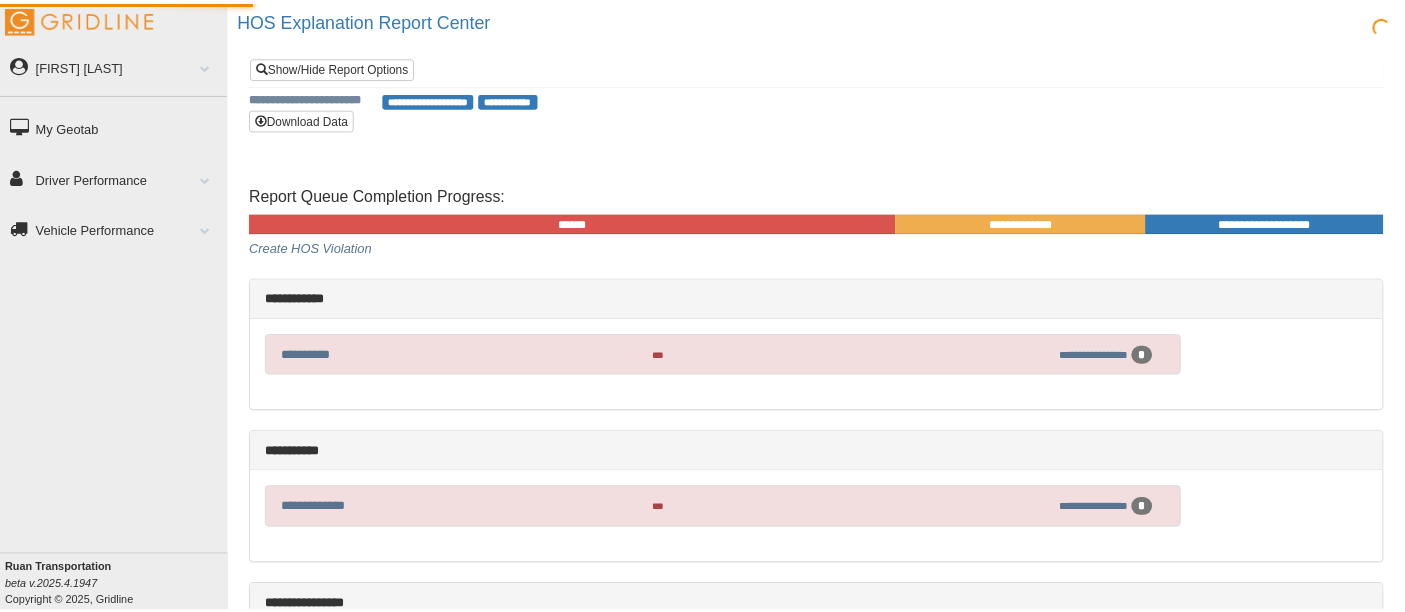 scroll, scrollTop: 0, scrollLeft: 0, axis: both 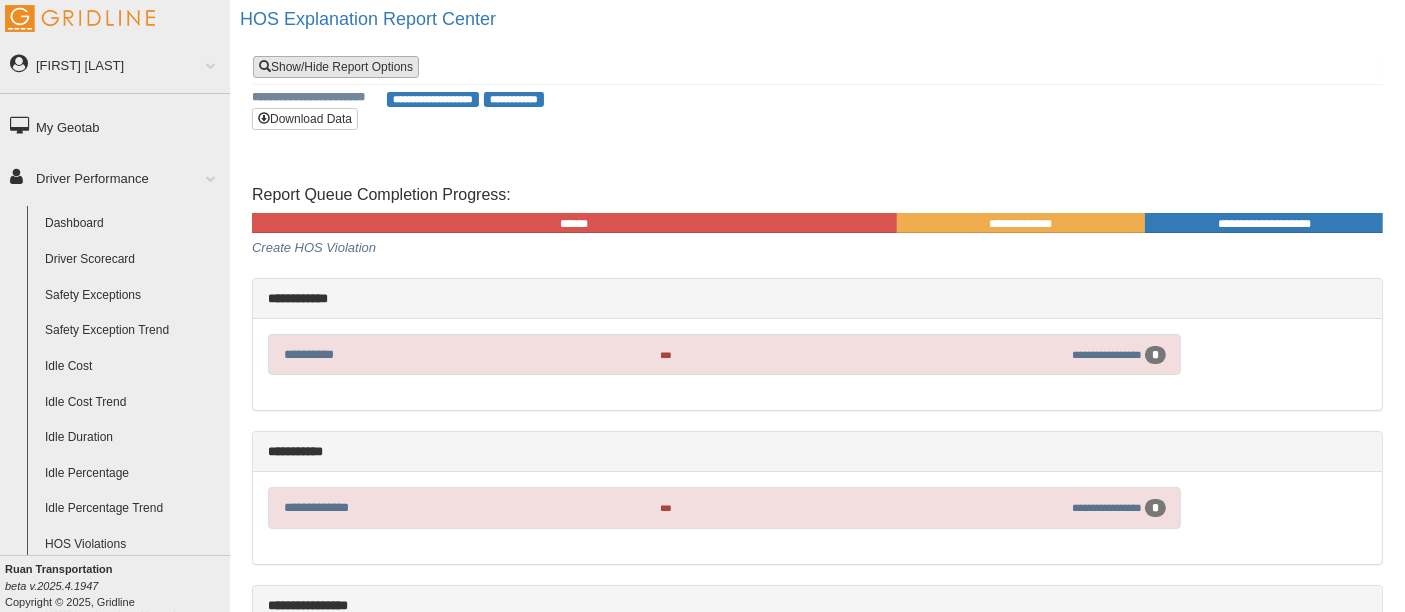 click on "Show/Hide Report Options" at bounding box center [336, 67] 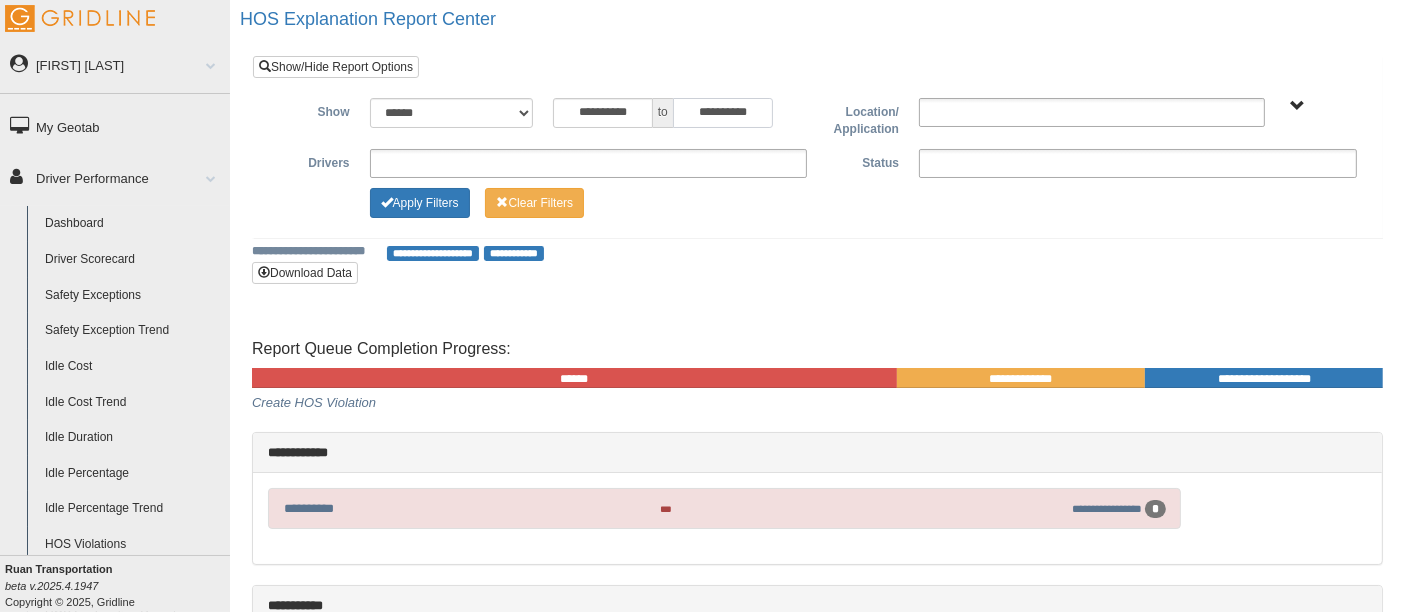 click on "**********" at bounding box center (723, 113) 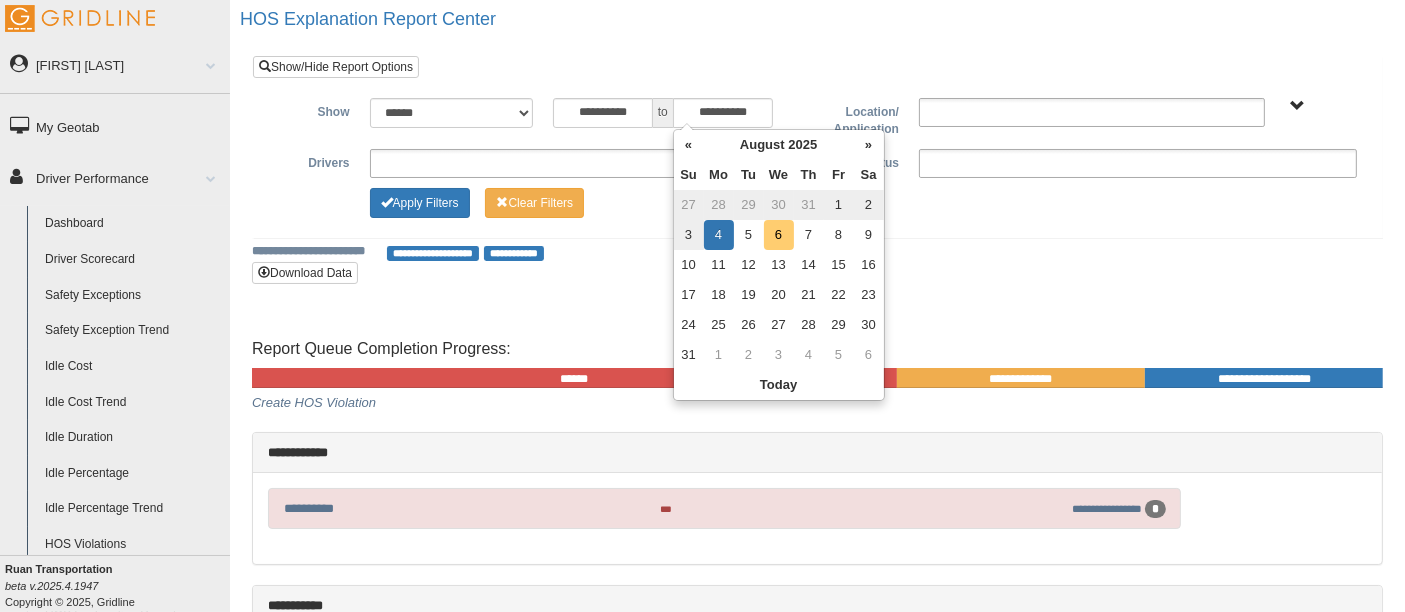 click on "6" at bounding box center [779, 235] 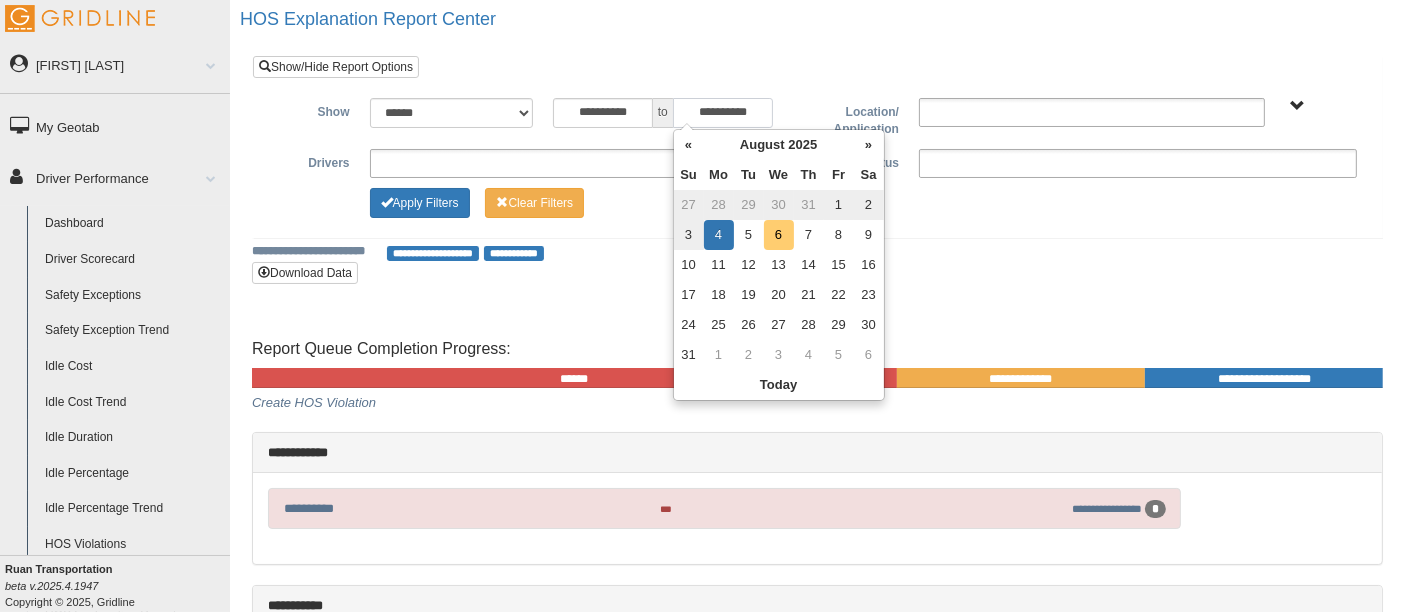 type on "**********" 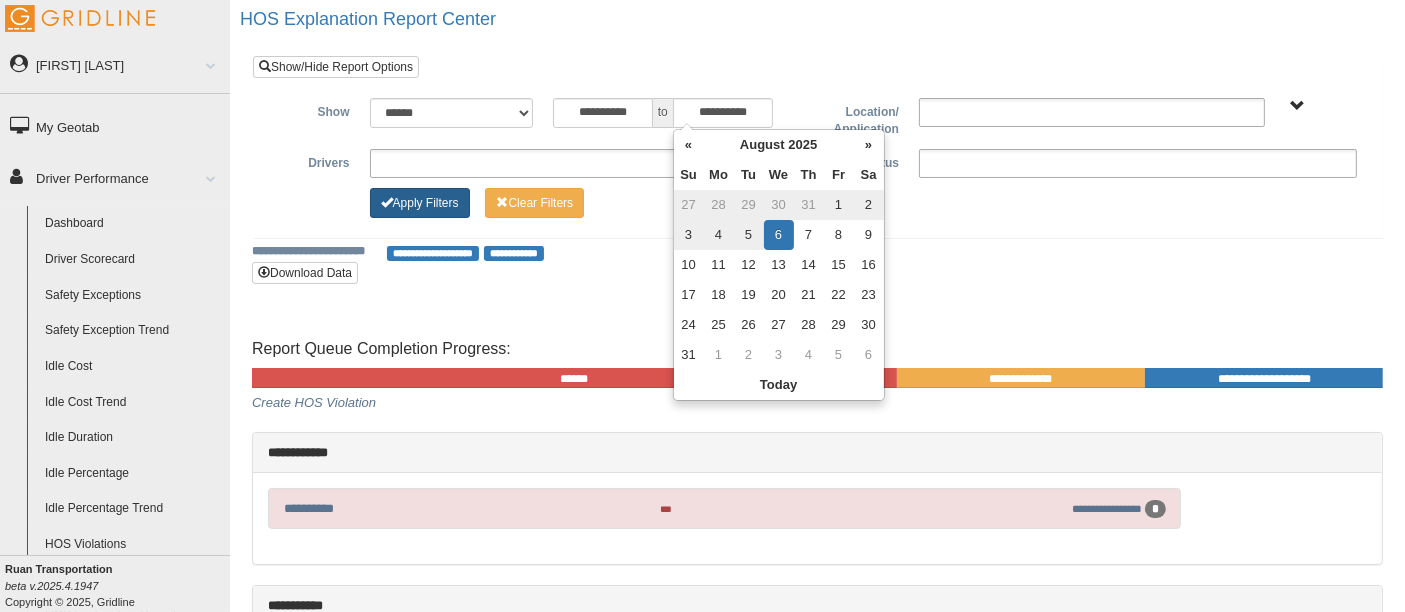click on "Apply Filters" at bounding box center (420, 203) 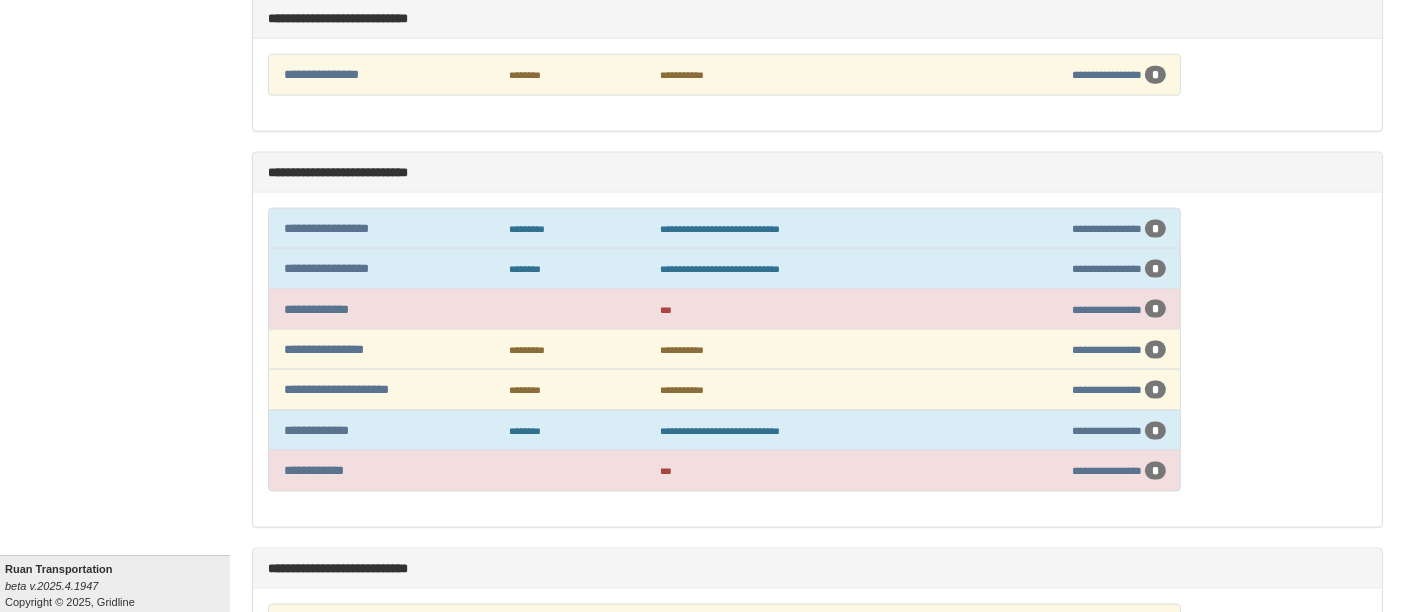 scroll, scrollTop: 2665, scrollLeft: 0, axis: vertical 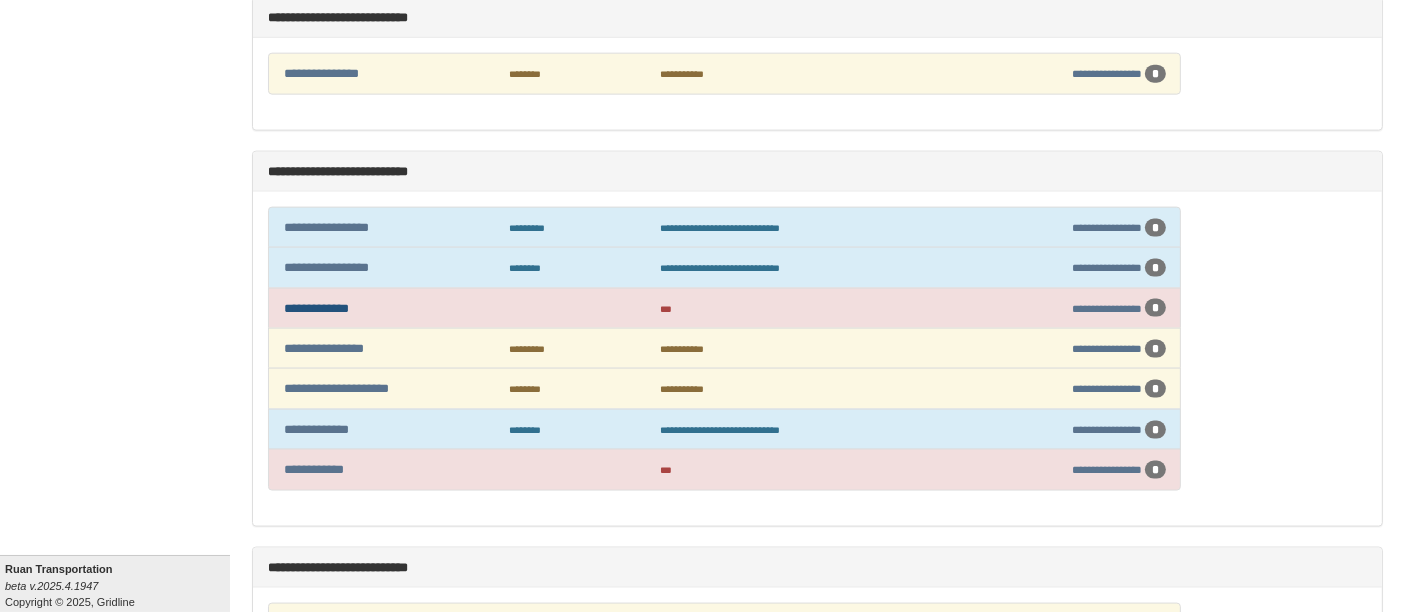 click on "**********" at bounding box center (316, 308) 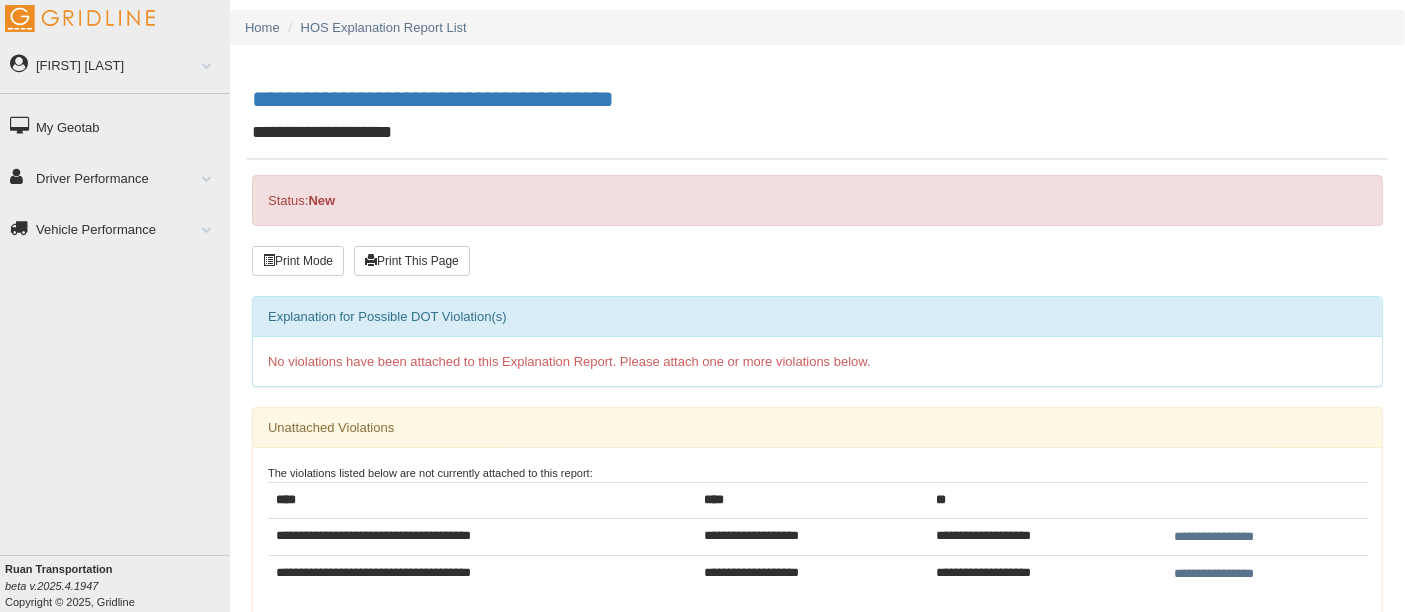 scroll, scrollTop: 282, scrollLeft: 0, axis: vertical 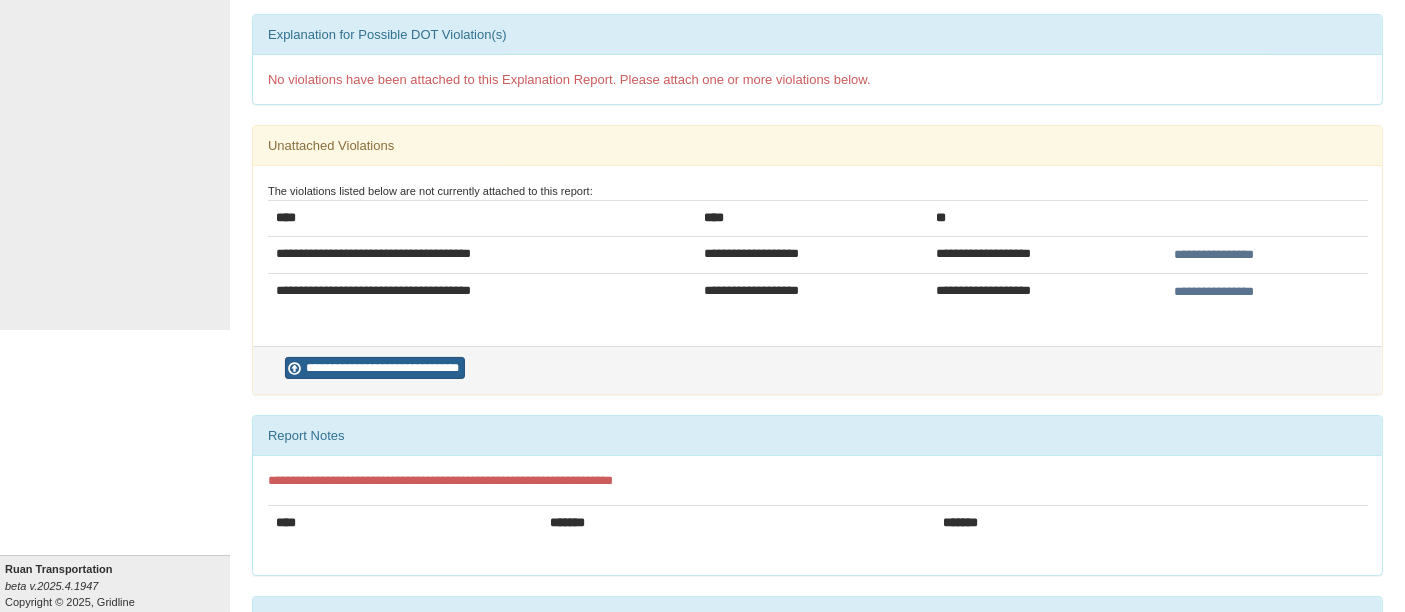 click on "**********" at bounding box center (375, 368) 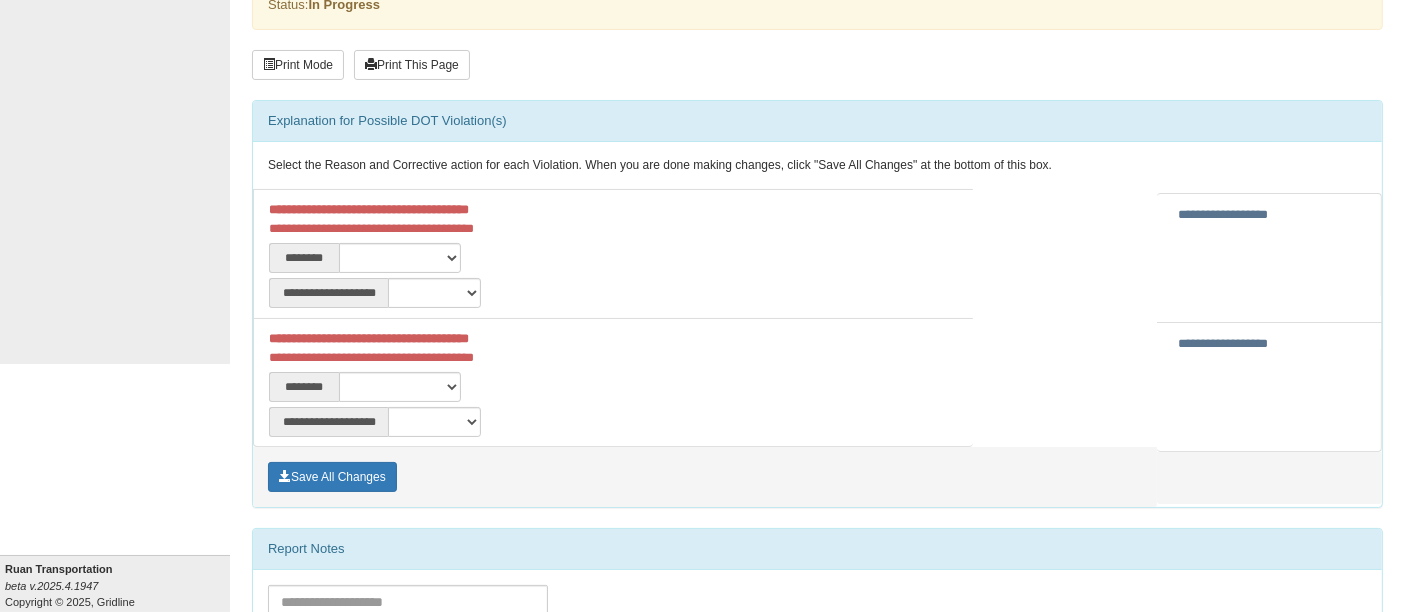 scroll, scrollTop: 250, scrollLeft: 0, axis: vertical 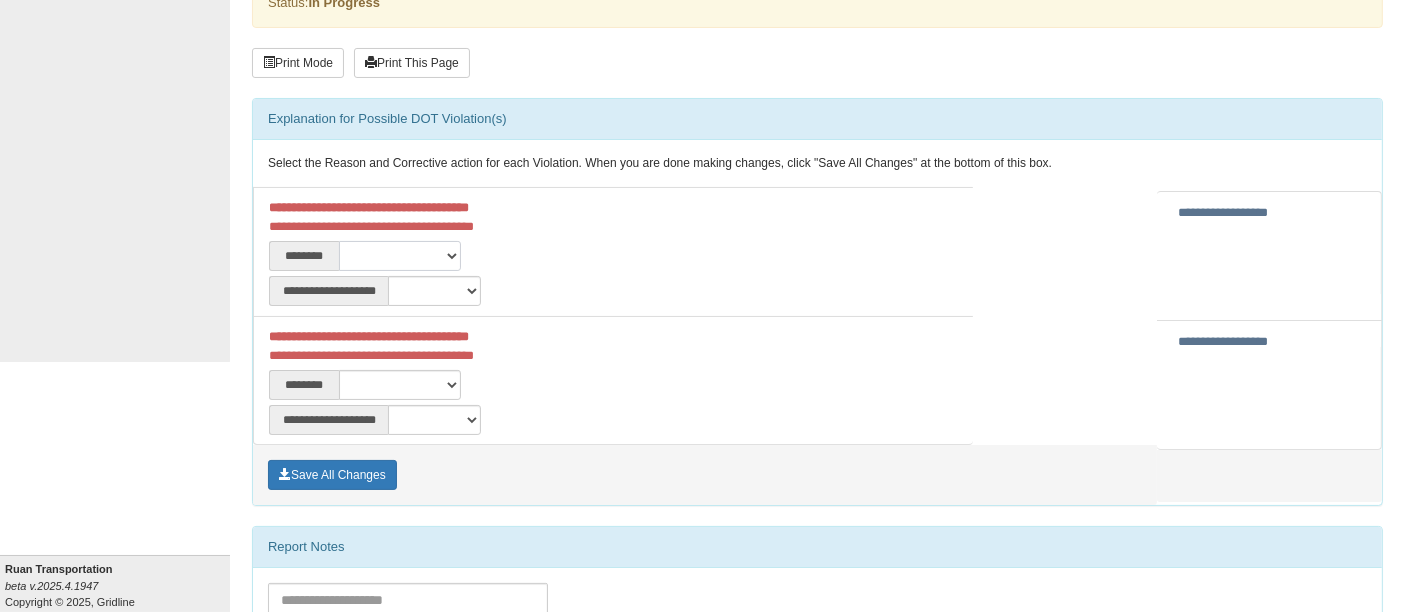 click on "**********" at bounding box center [400, 256] 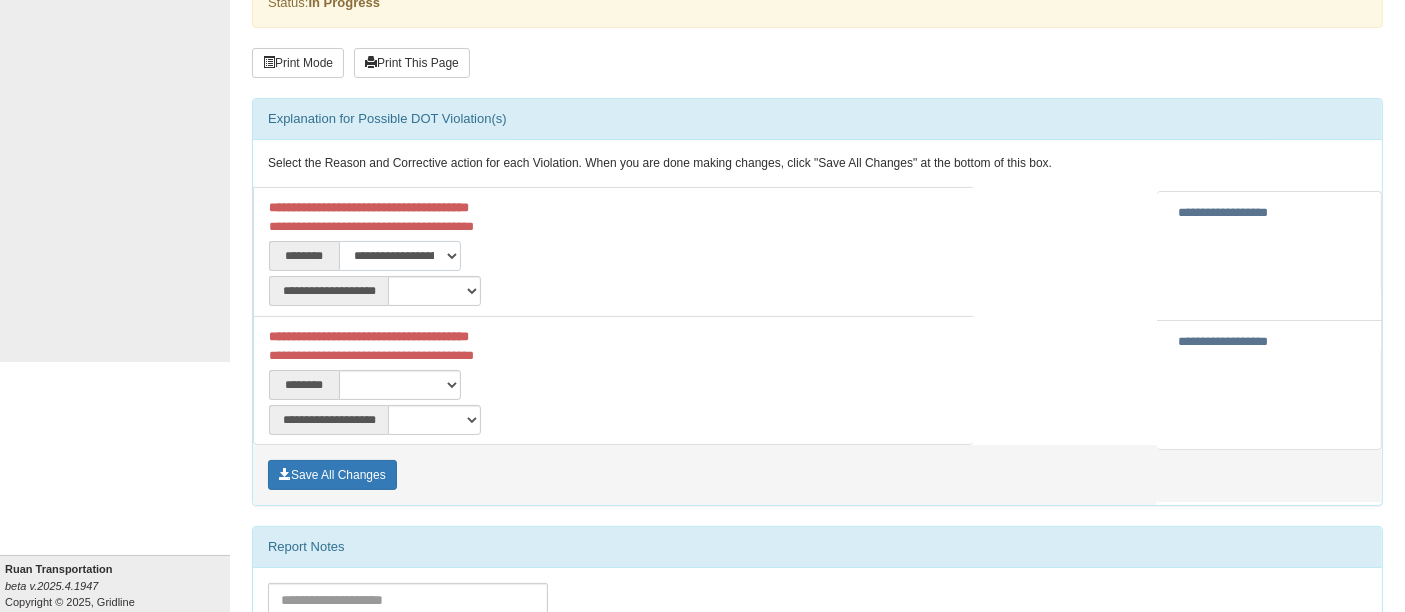 click on "**********" at bounding box center [400, 256] 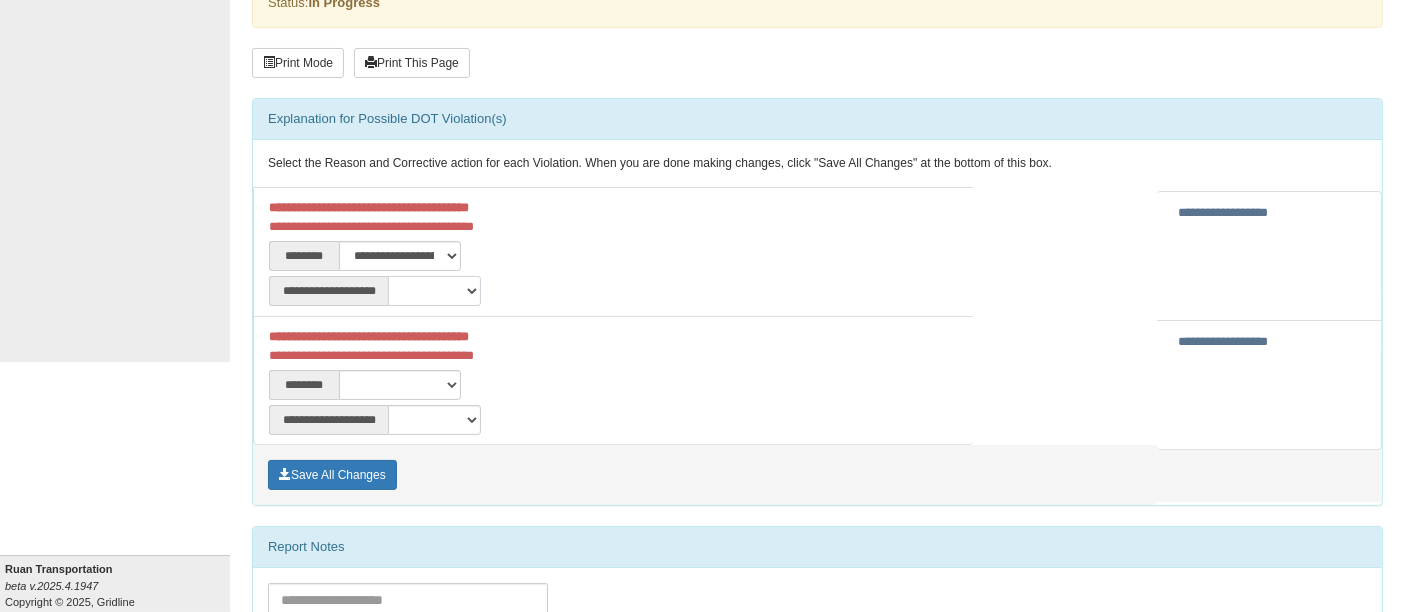 click on "**********" at bounding box center [434, 291] 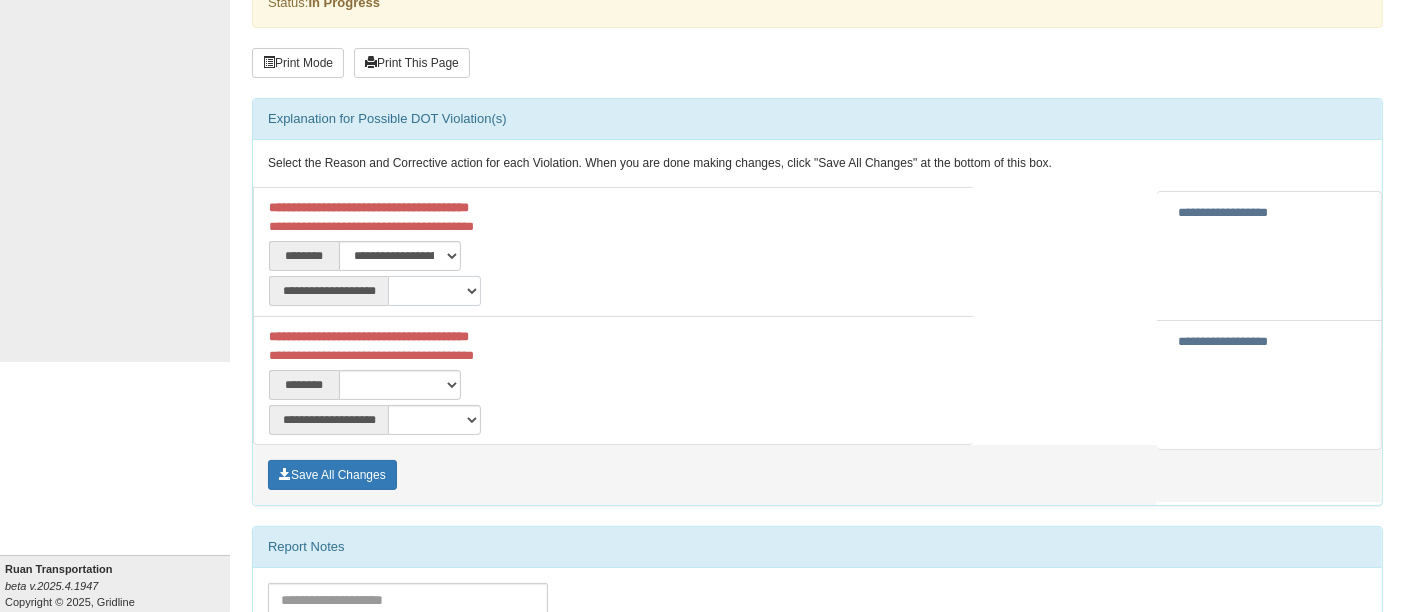 select on "**" 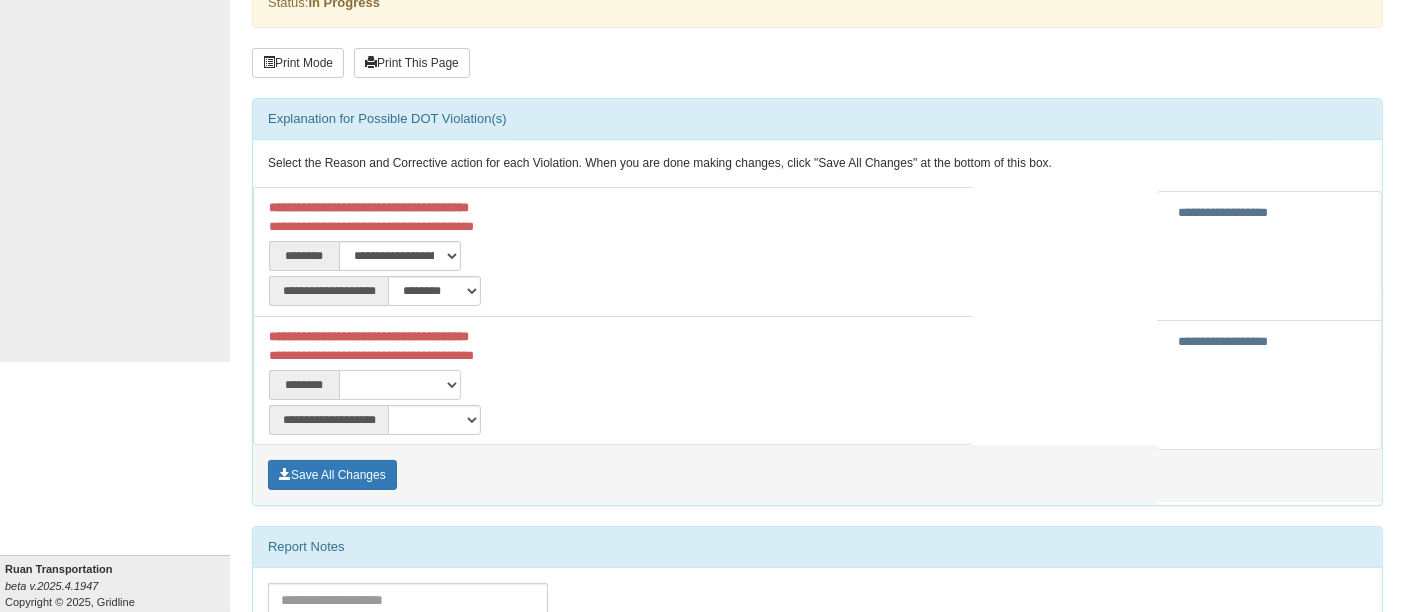 click on "**********" at bounding box center (400, 385) 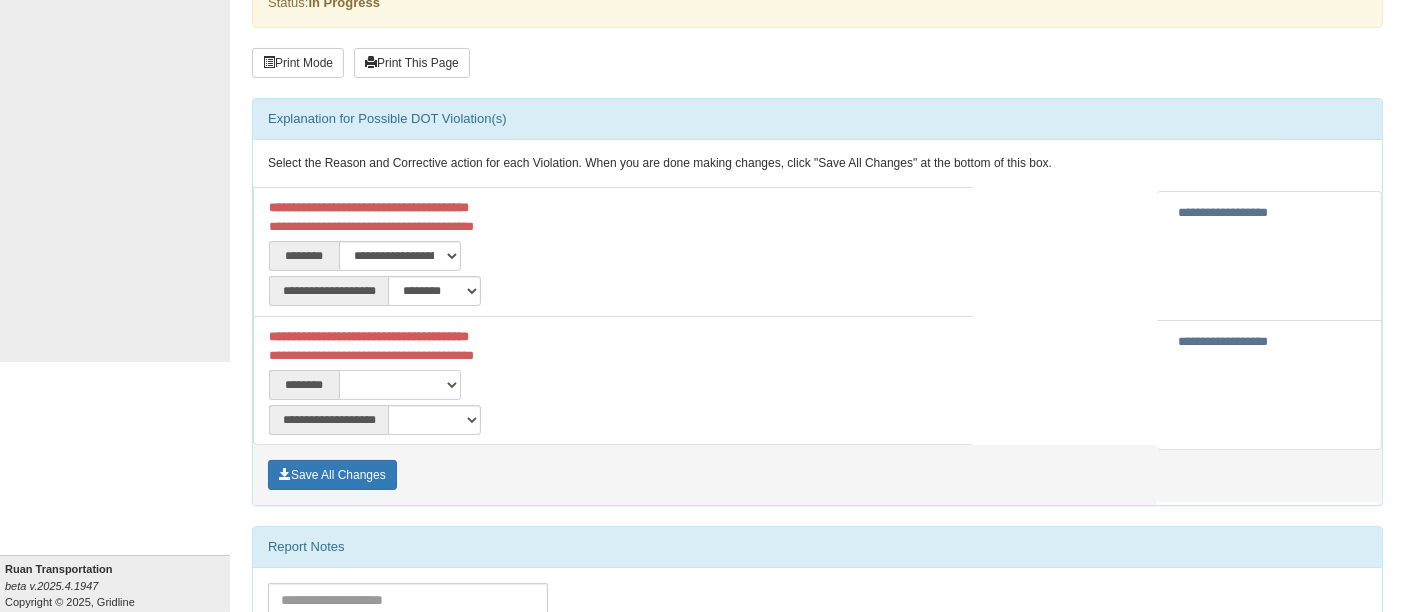 select on "***" 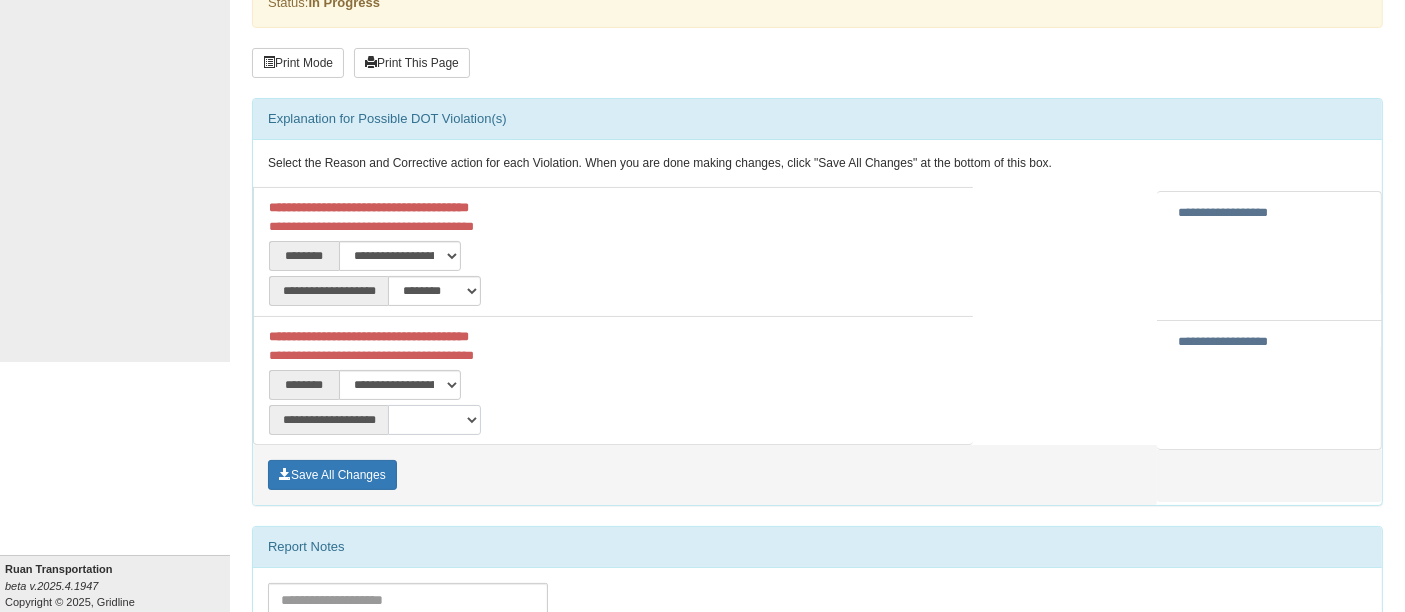 click on "**********" at bounding box center [434, 420] 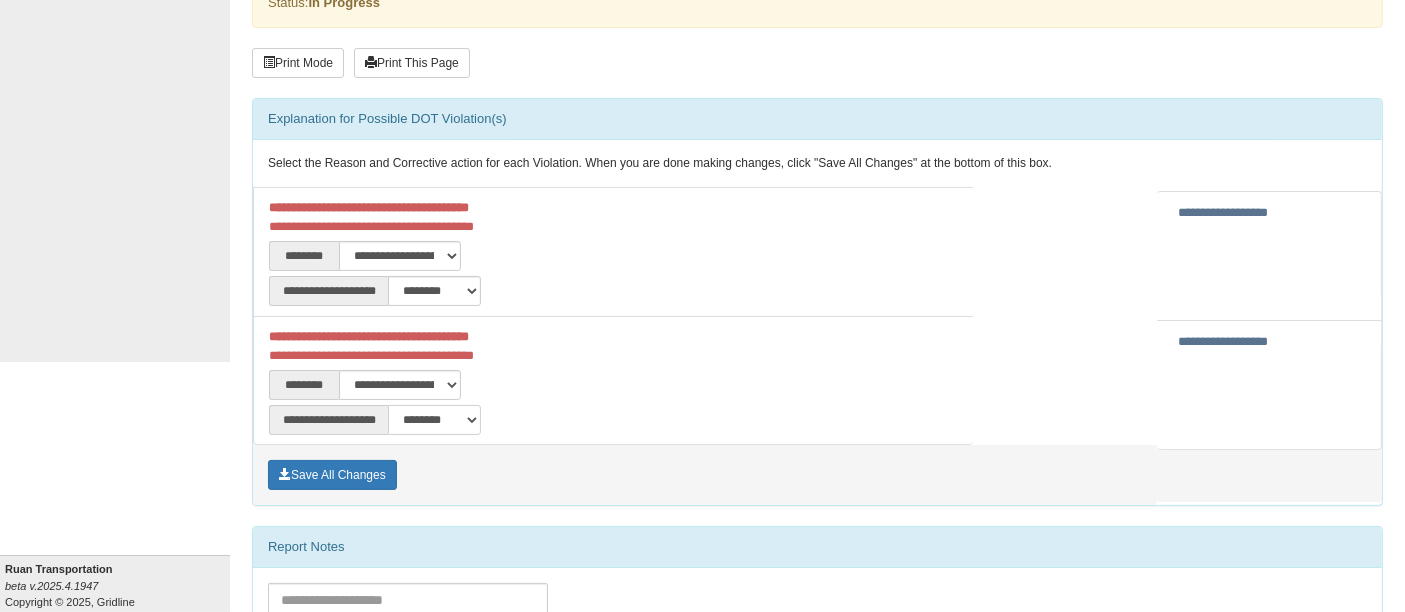 click on "**********" at bounding box center (434, 420) 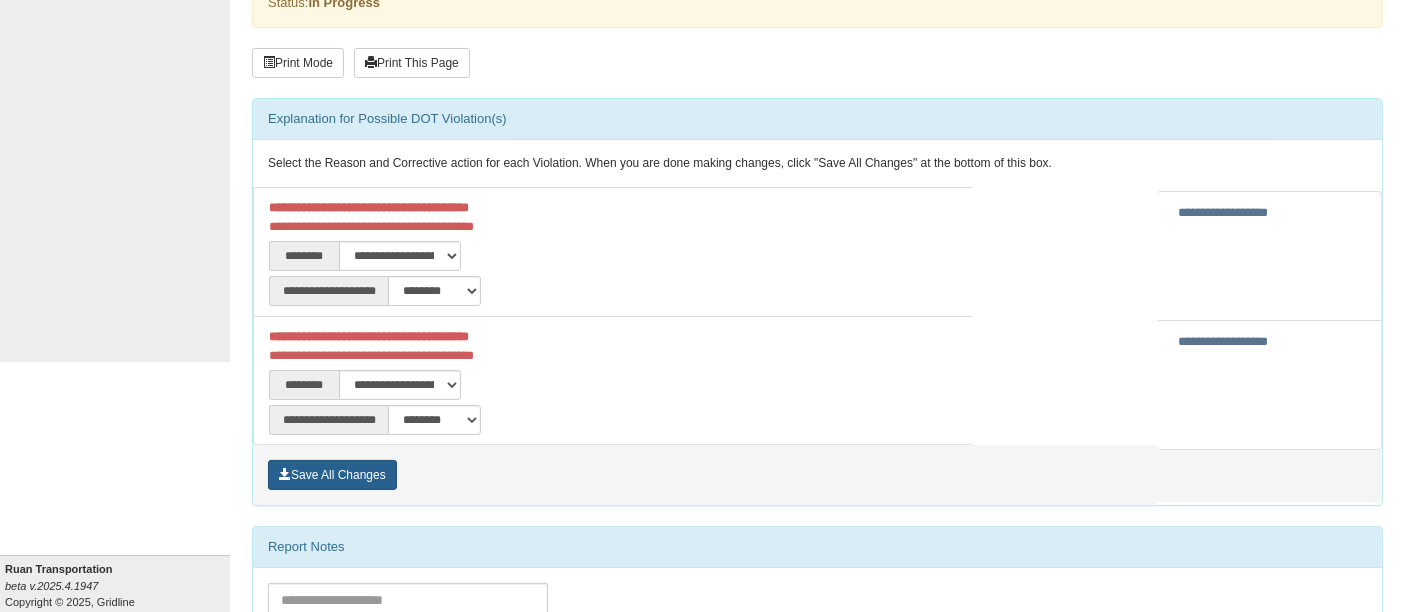 click on "Save All Changes" at bounding box center [332, 475] 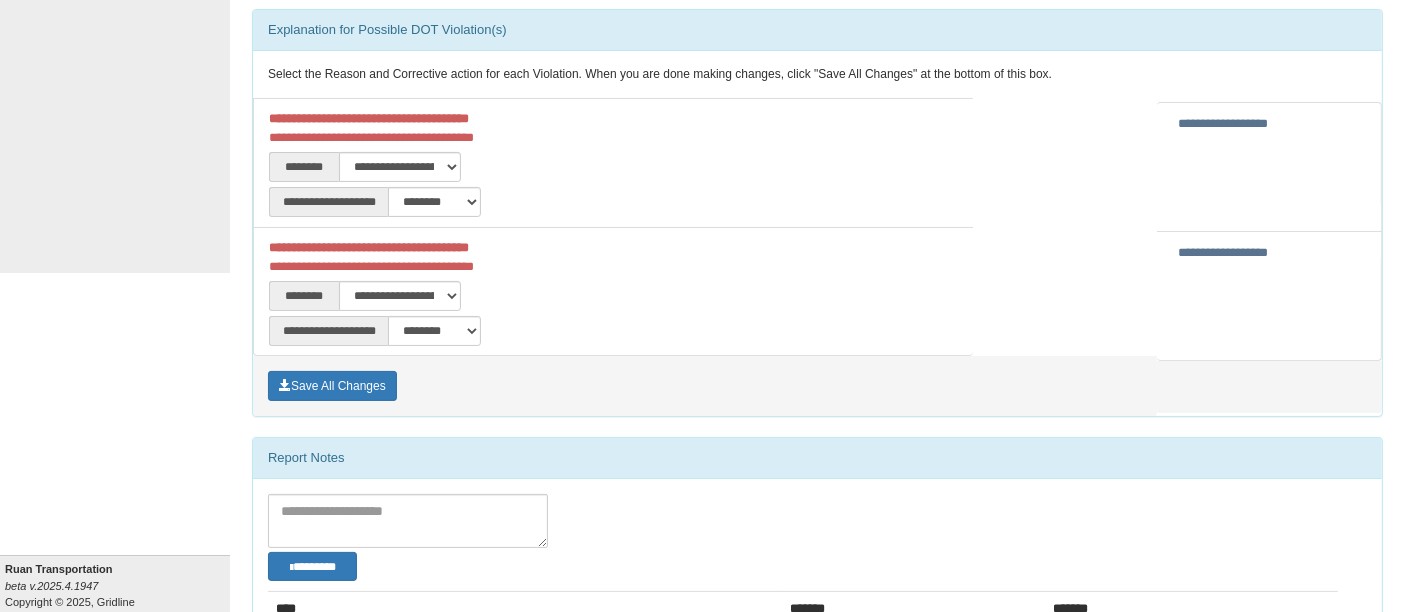 scroll, scrollTop: 502, scrollLeft: 0, axis: vertical 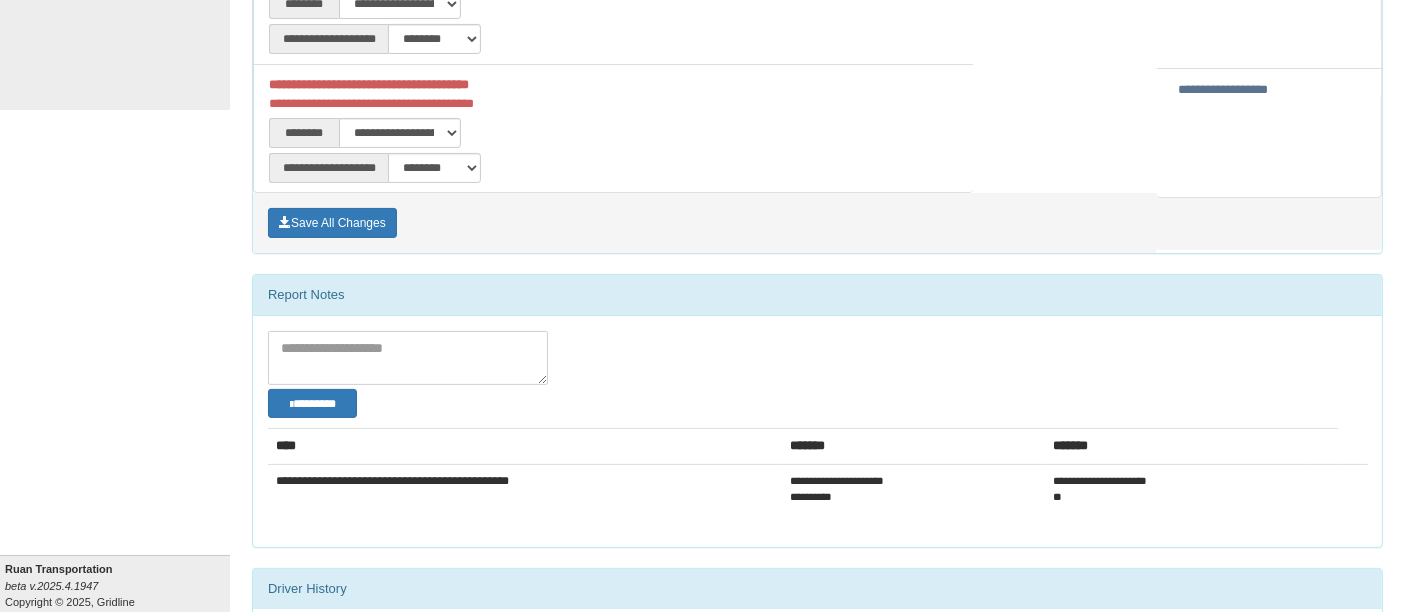 click at bounding box center [408, 358] 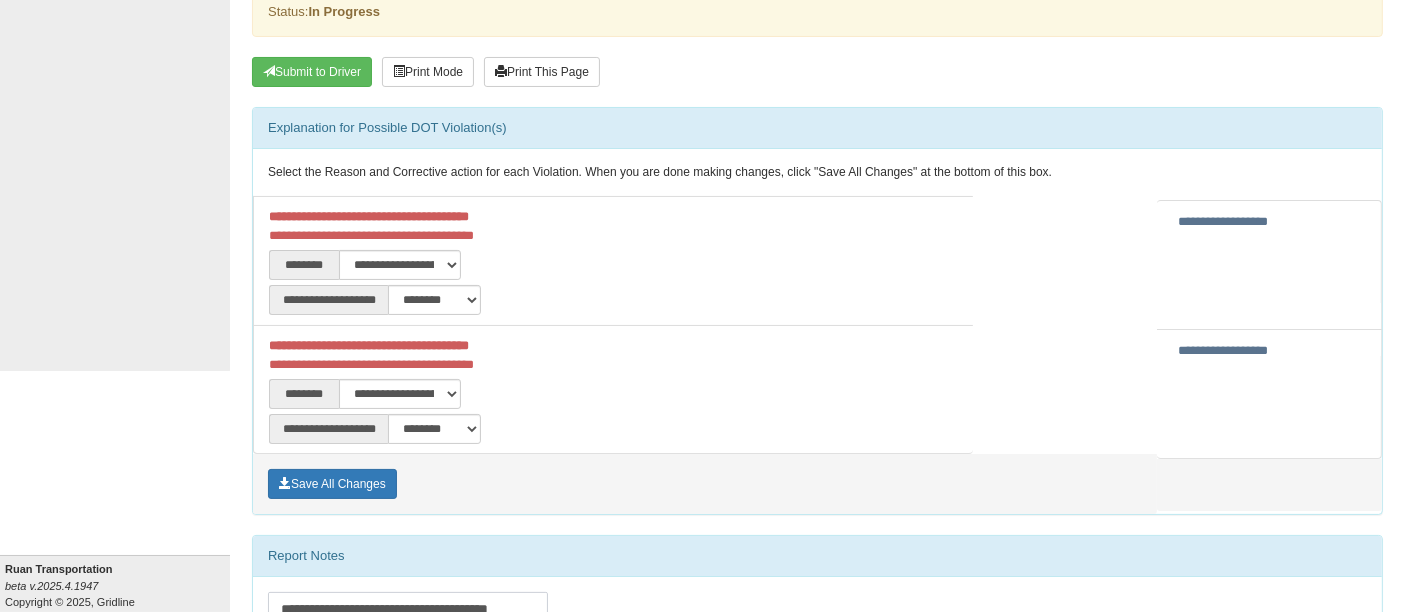 scroll, scrollTop: 261, scrollLeft: 0, axis: vertical 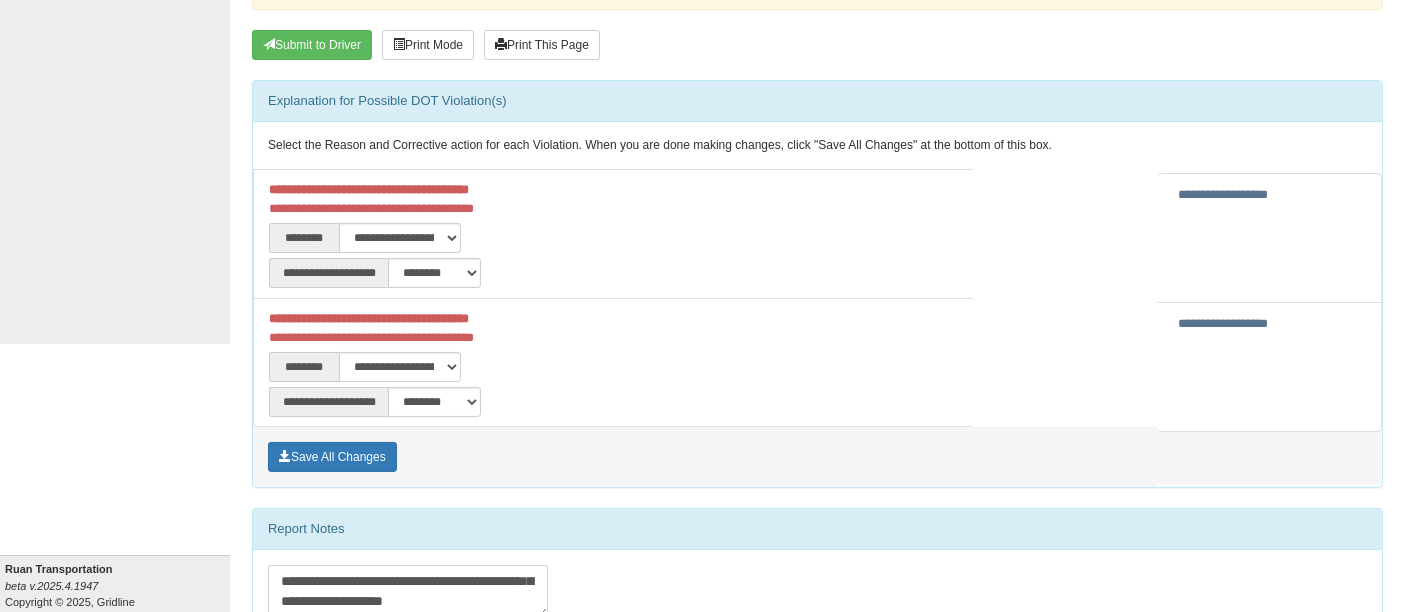 click on "**********" at bounding box center (408, 591) 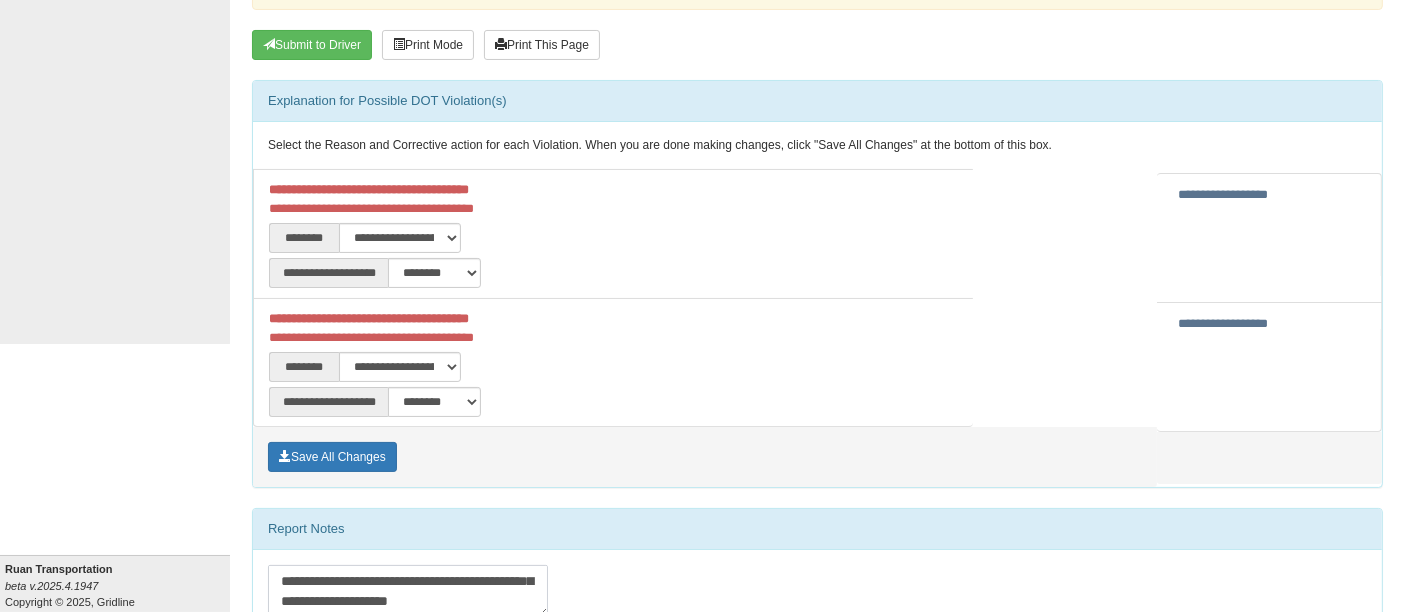 click on "**********" at bounding box center [408, 591] 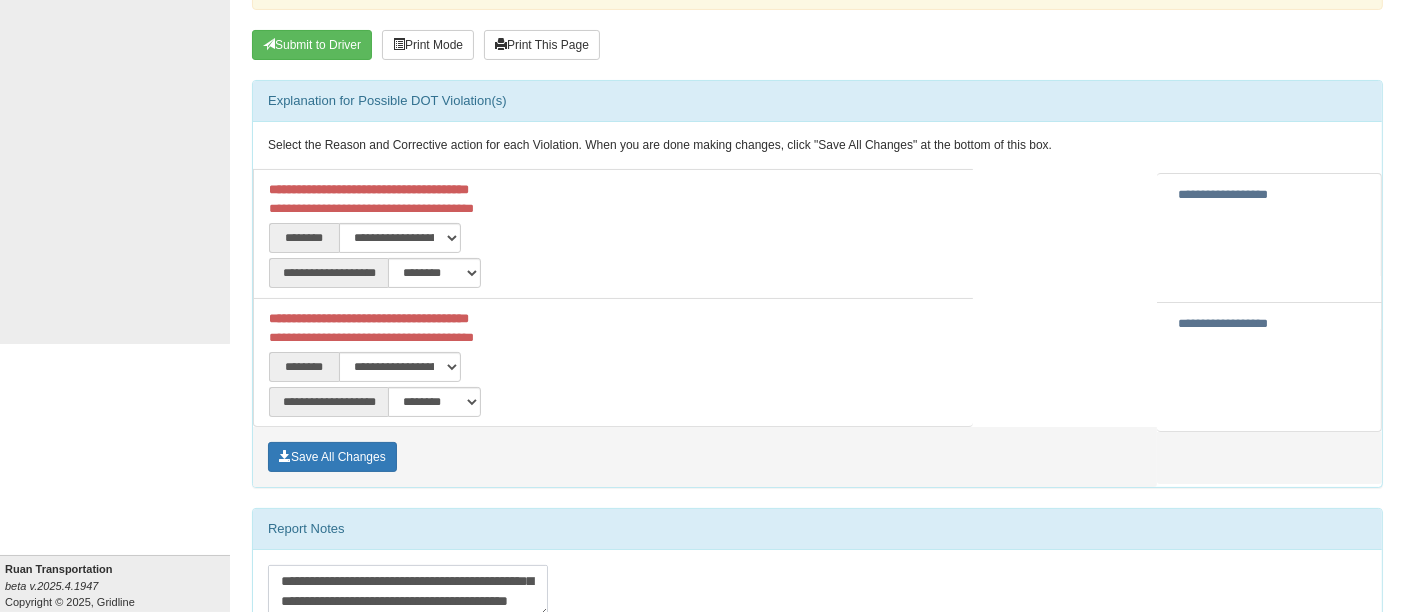 scroll, scrollTop: 192, scrollLeft: 0, axis: vertical 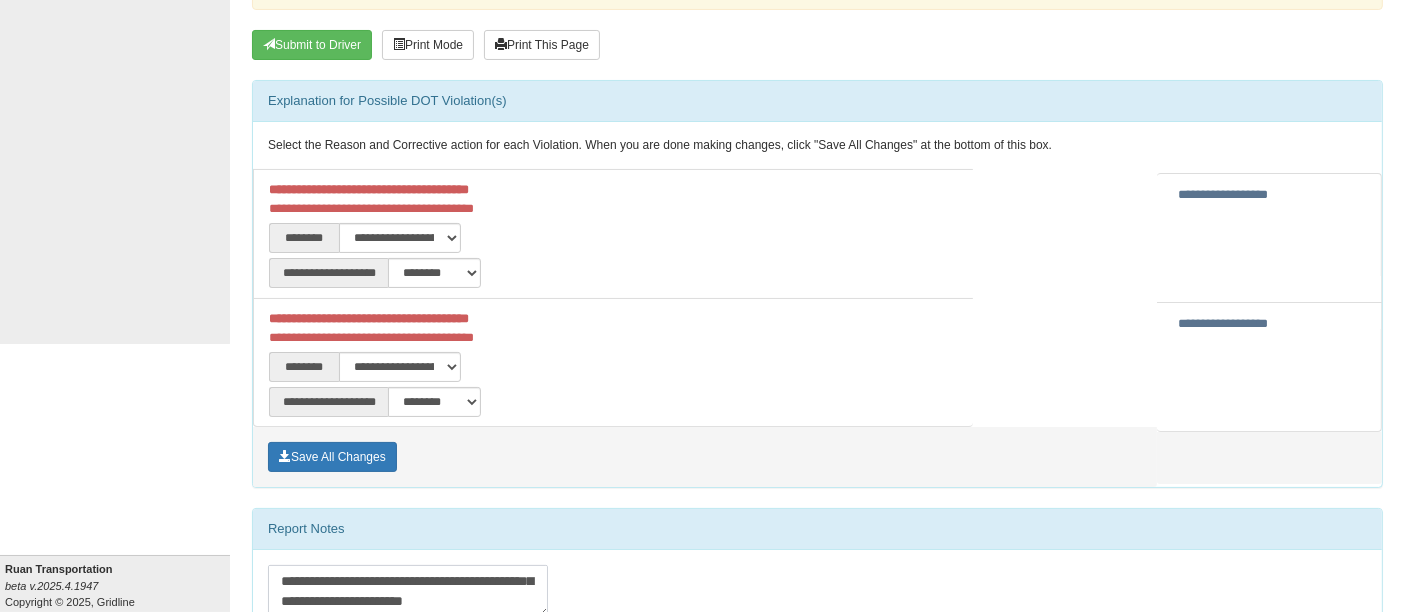 type on "**********" 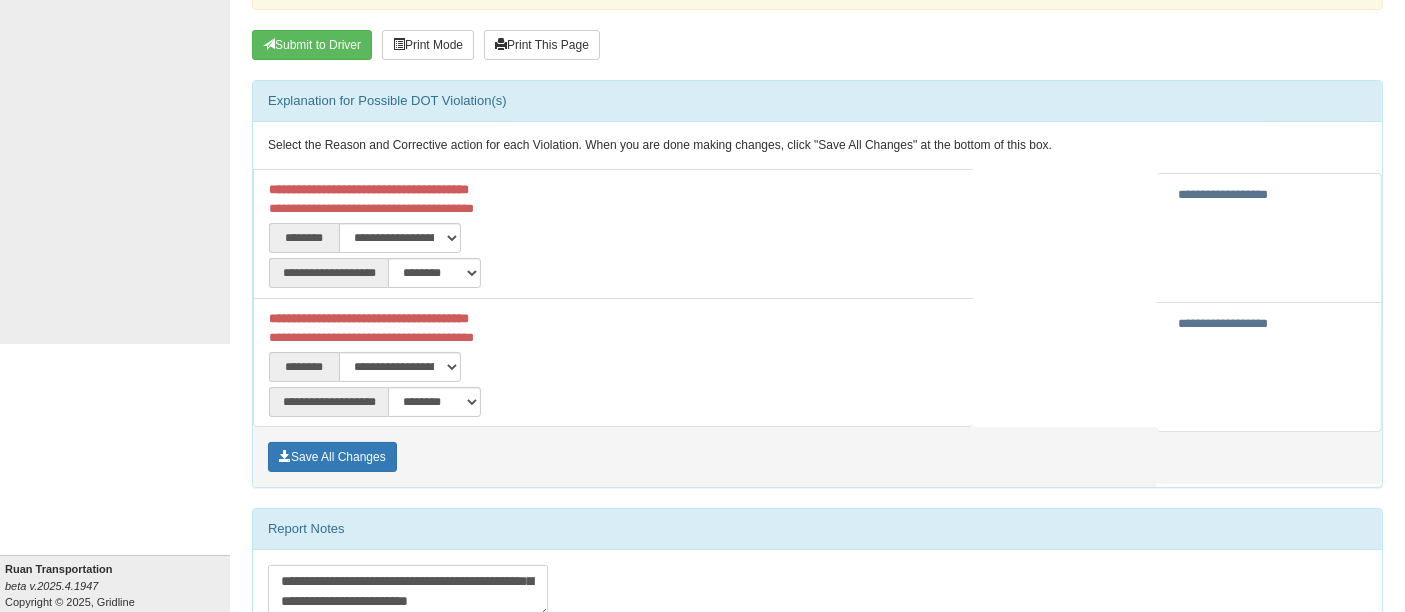 scroll, scrollTop: 0, scrollLeft: 0, axis: both 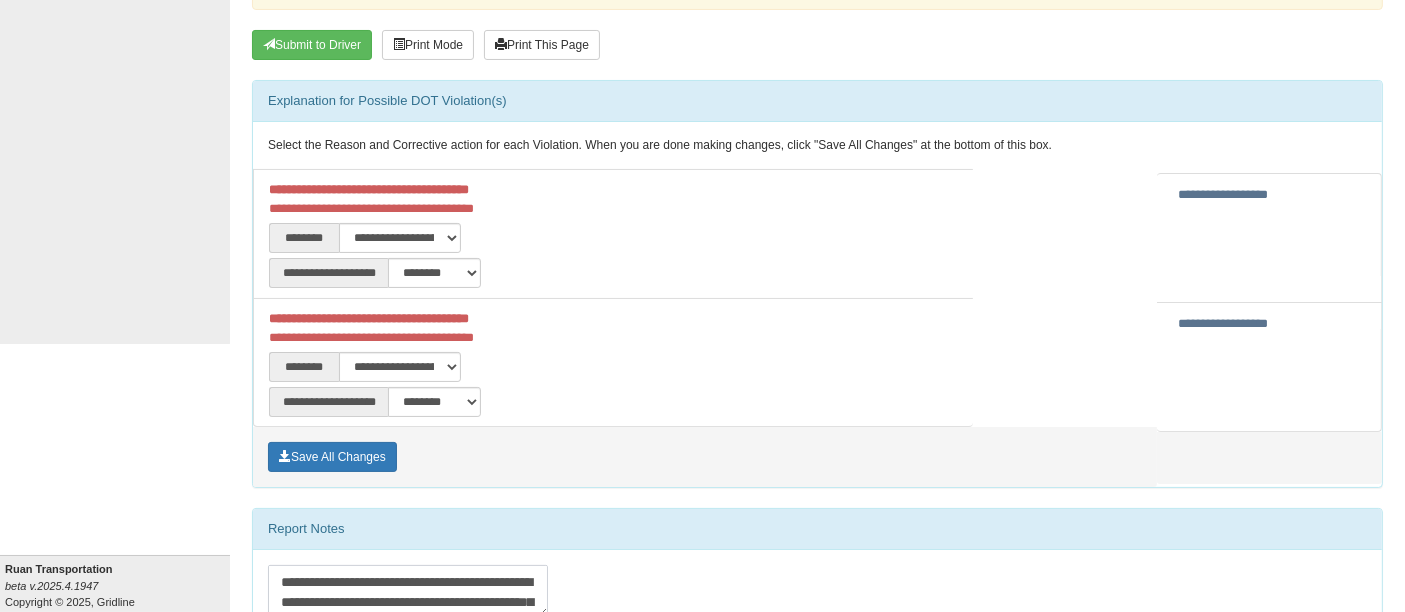 drag, startPoint x: 479, startPoint y: 602, endPoint x: 153, endPoint y: 505, distance: 340.12497 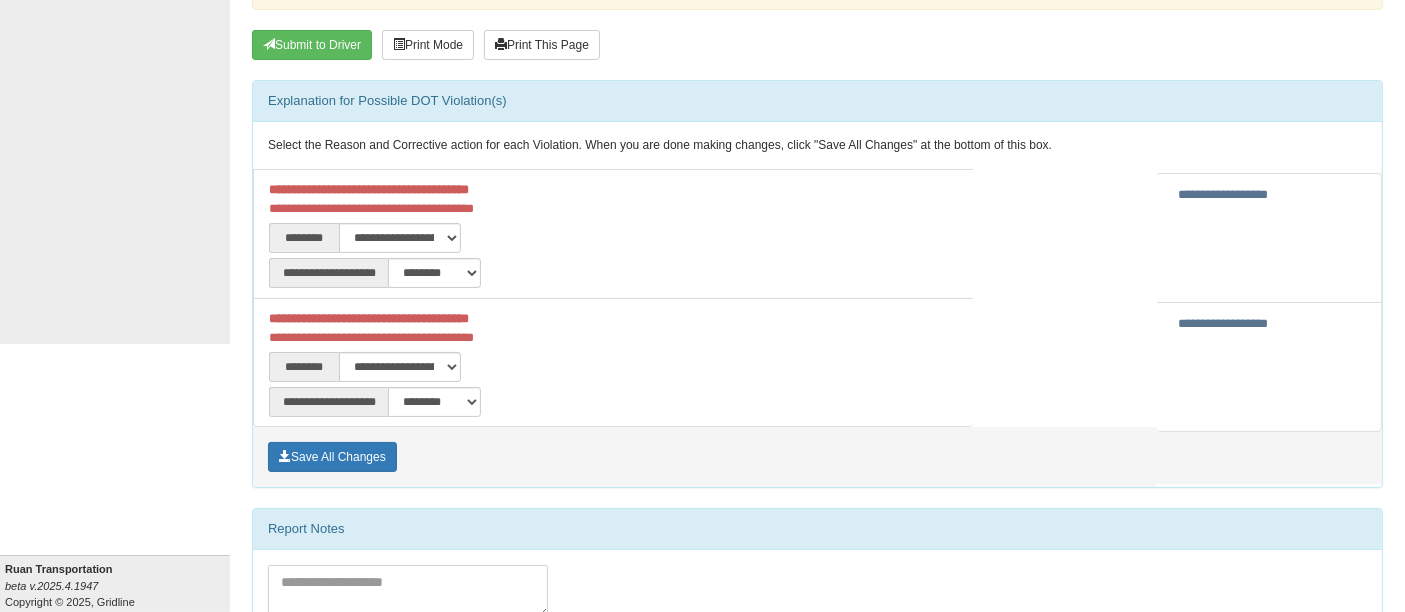 scroll, scrollTop: 517, scrollLeft: 0, axis: vertical 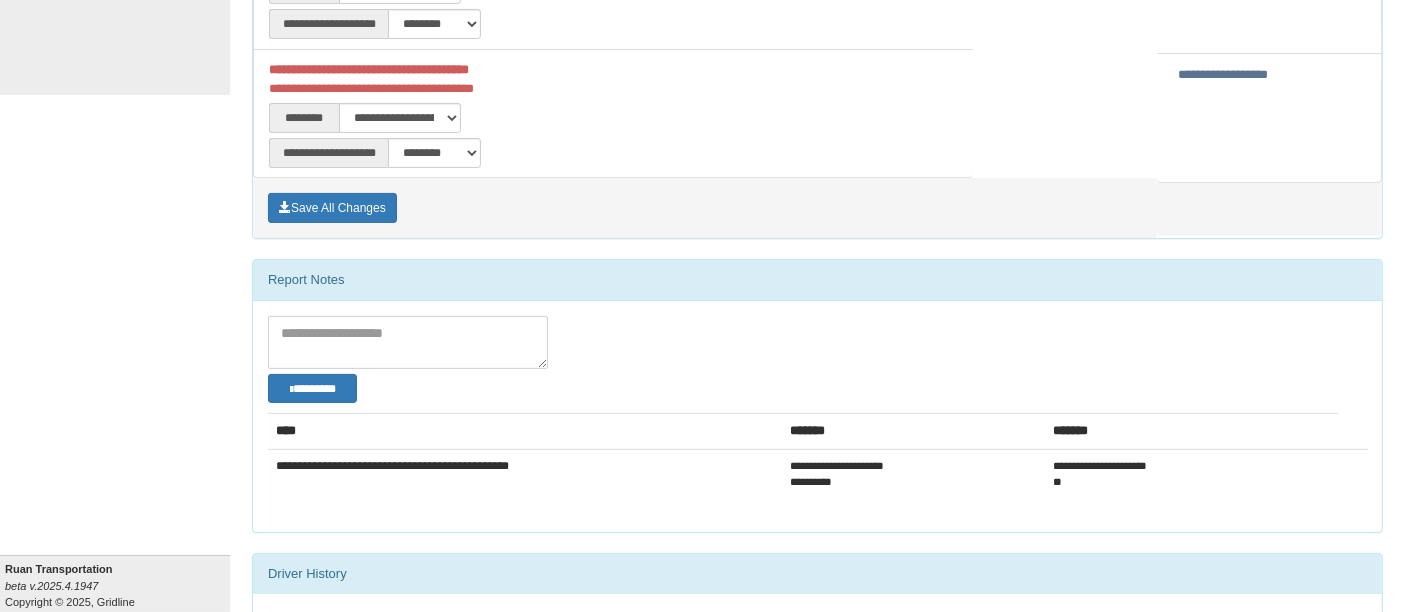 click at bounding box center (408, 342) 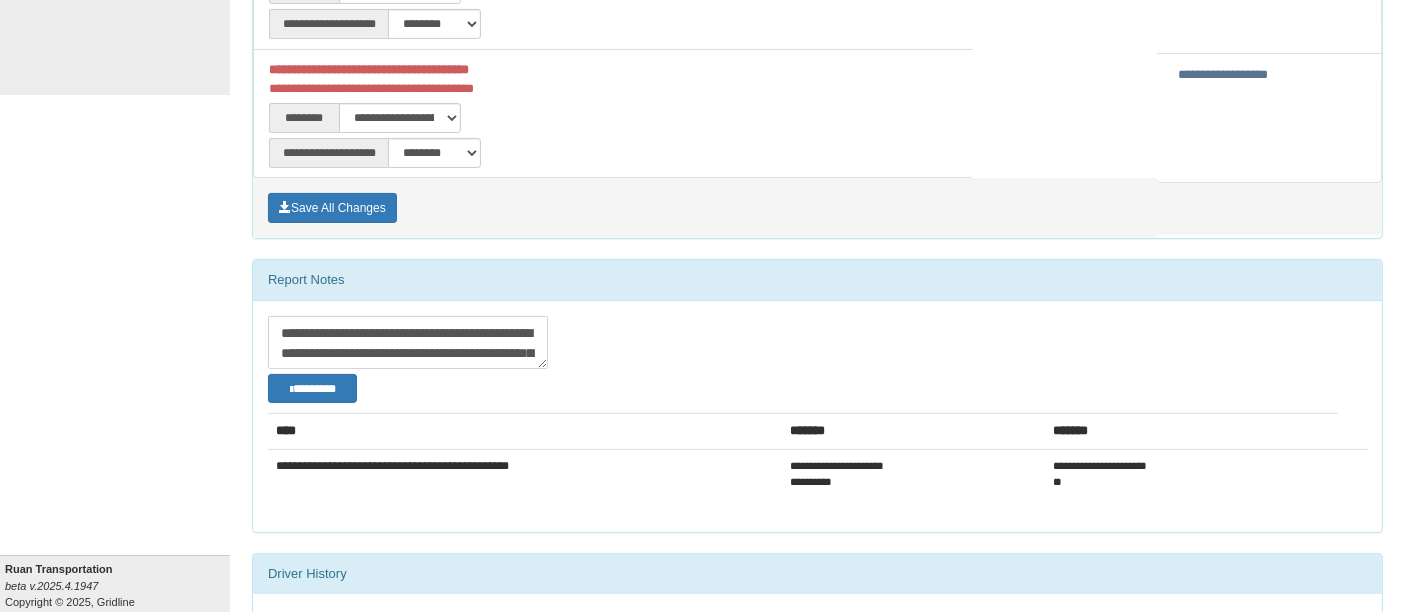 scroll, scrollTop: 212, scrollLeft: 0, axis: vertical 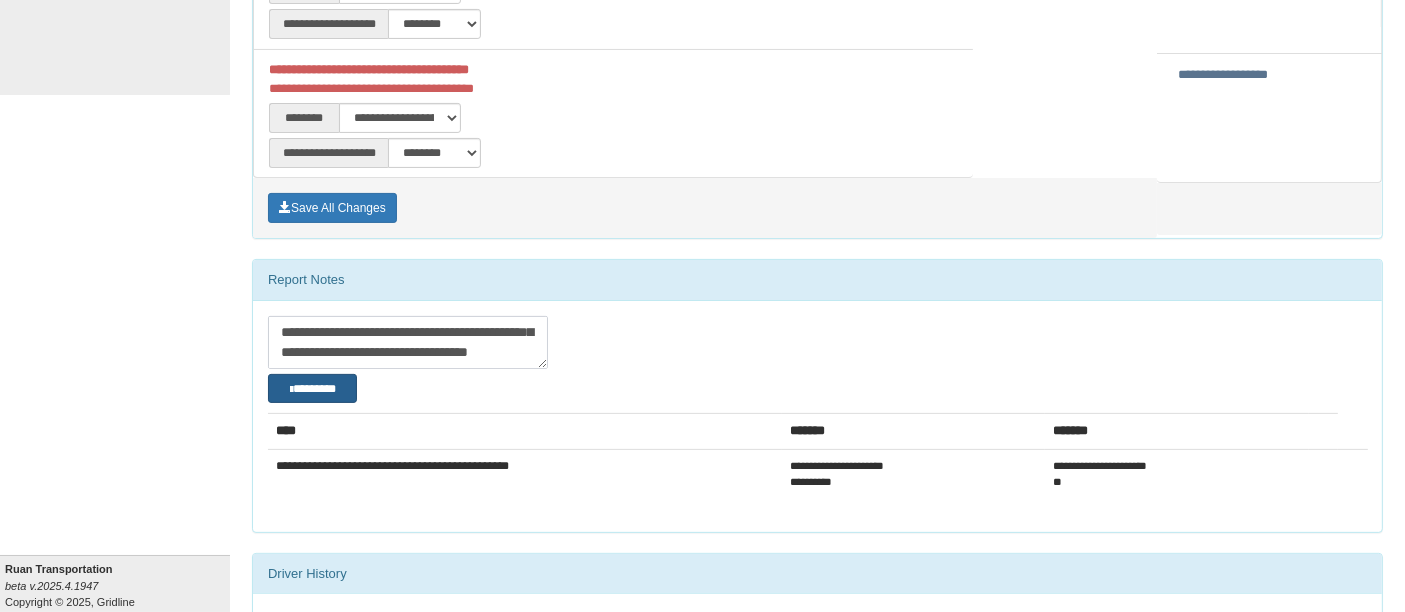 type on "**********" 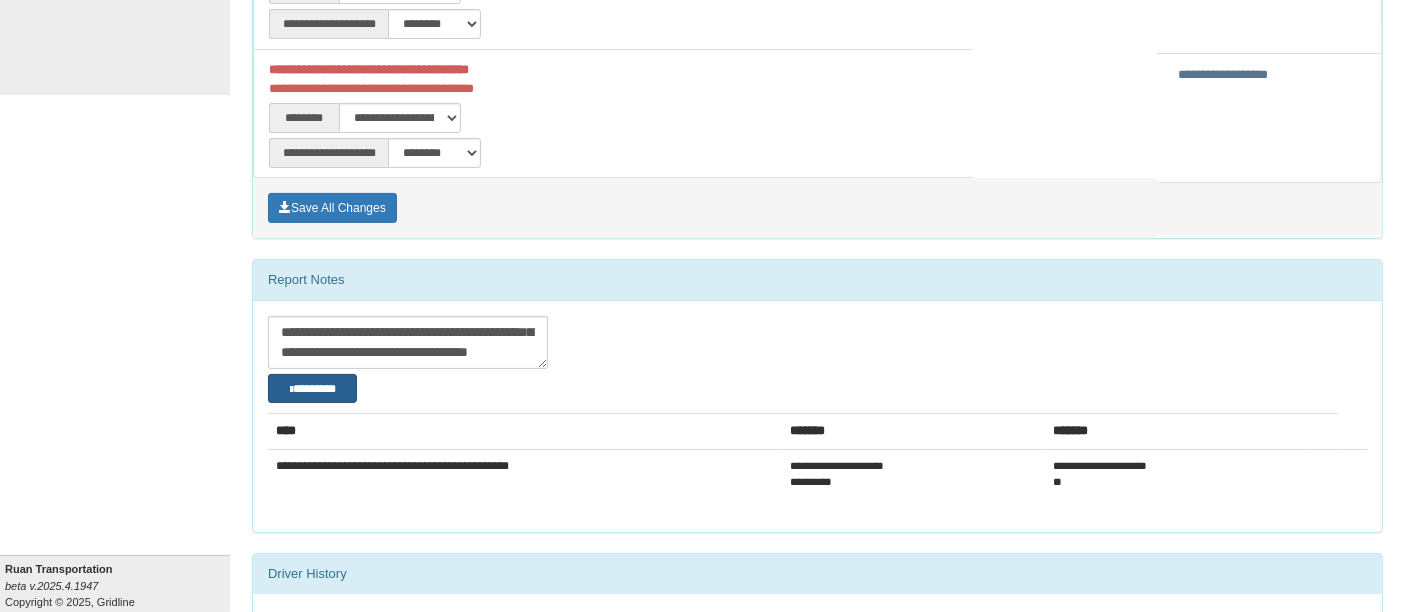 click on "********" at bounding box center [312, 388] 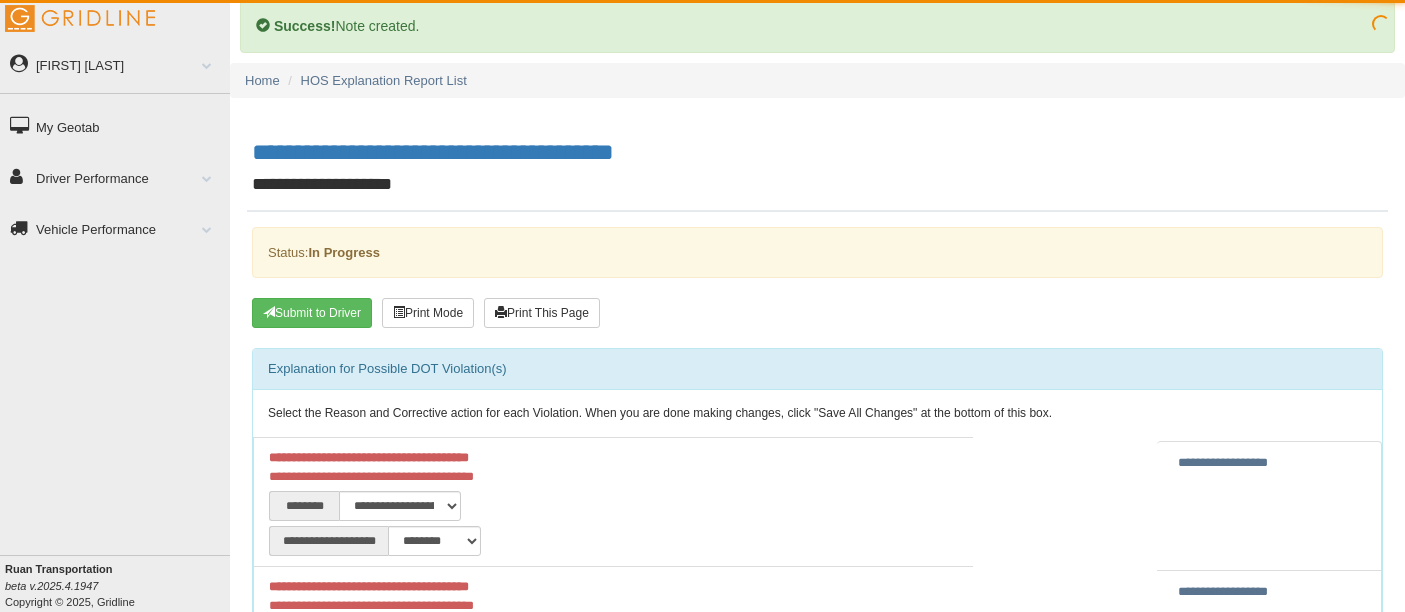 scroll, scrollTop: 0, scrollLeft: 0, axis: both 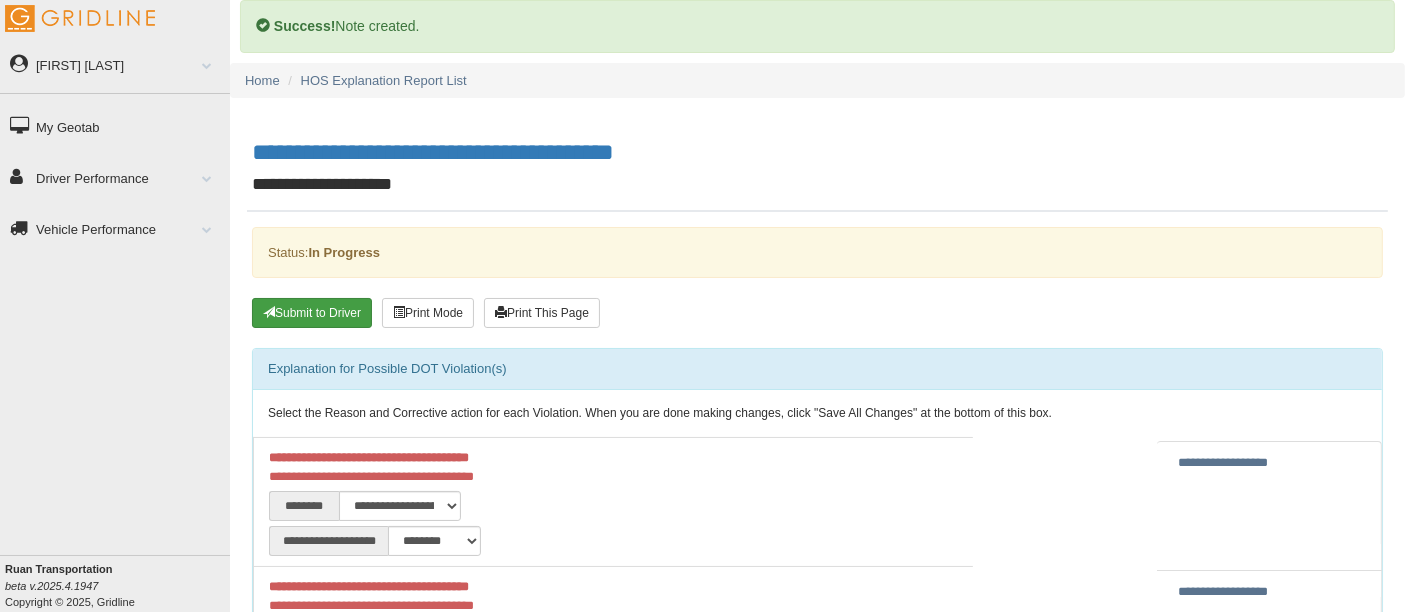 click on "Submit to Driver" at bounding box center (312, 313) 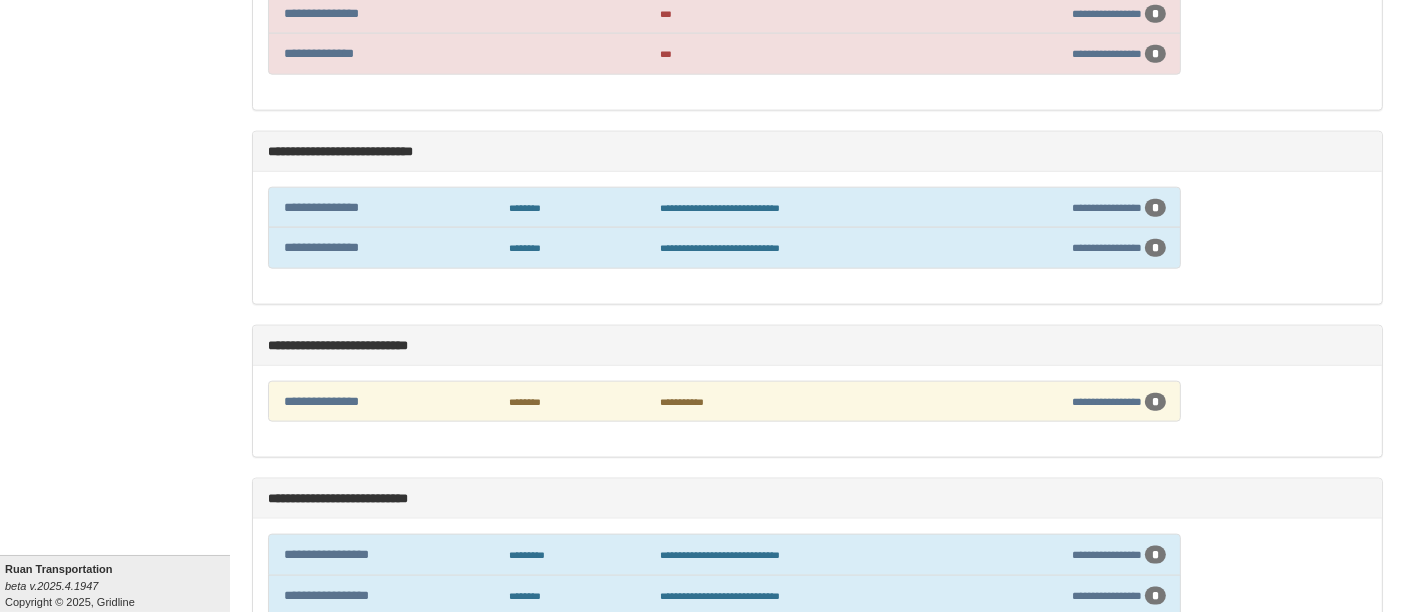 scroll, scrollTop: 2637, scrollLeft: 0, axis: vertical 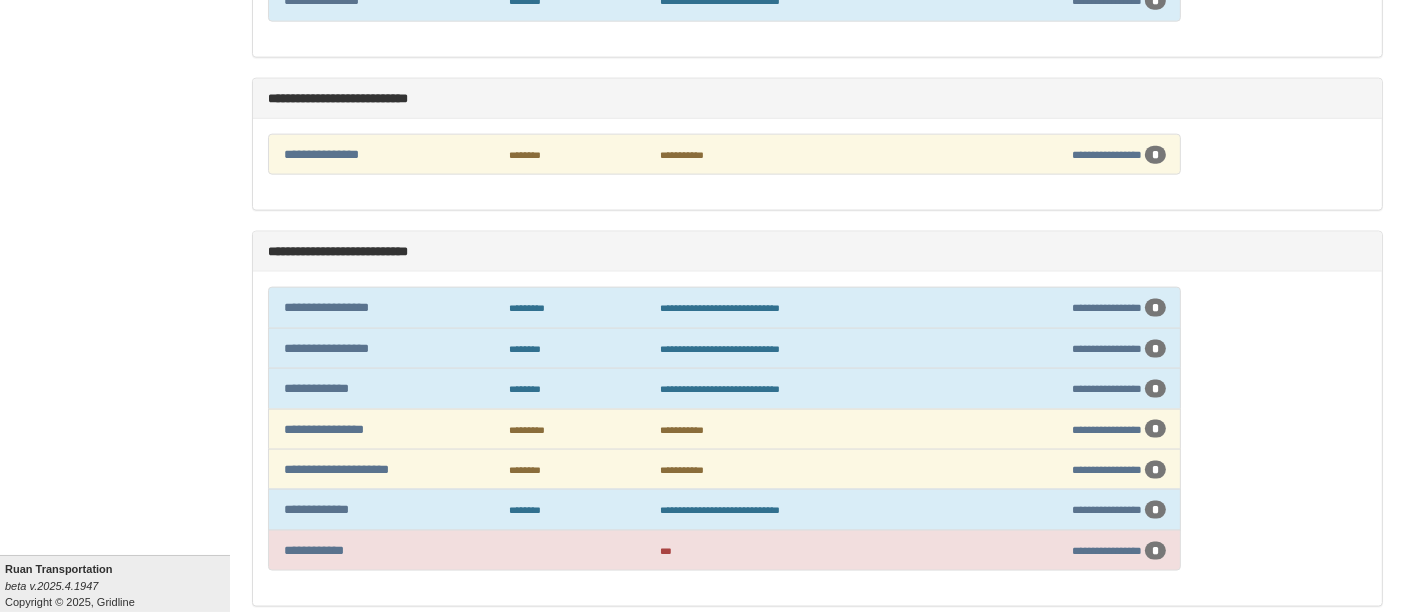 click on "**********" at bounding box center (724, 154) 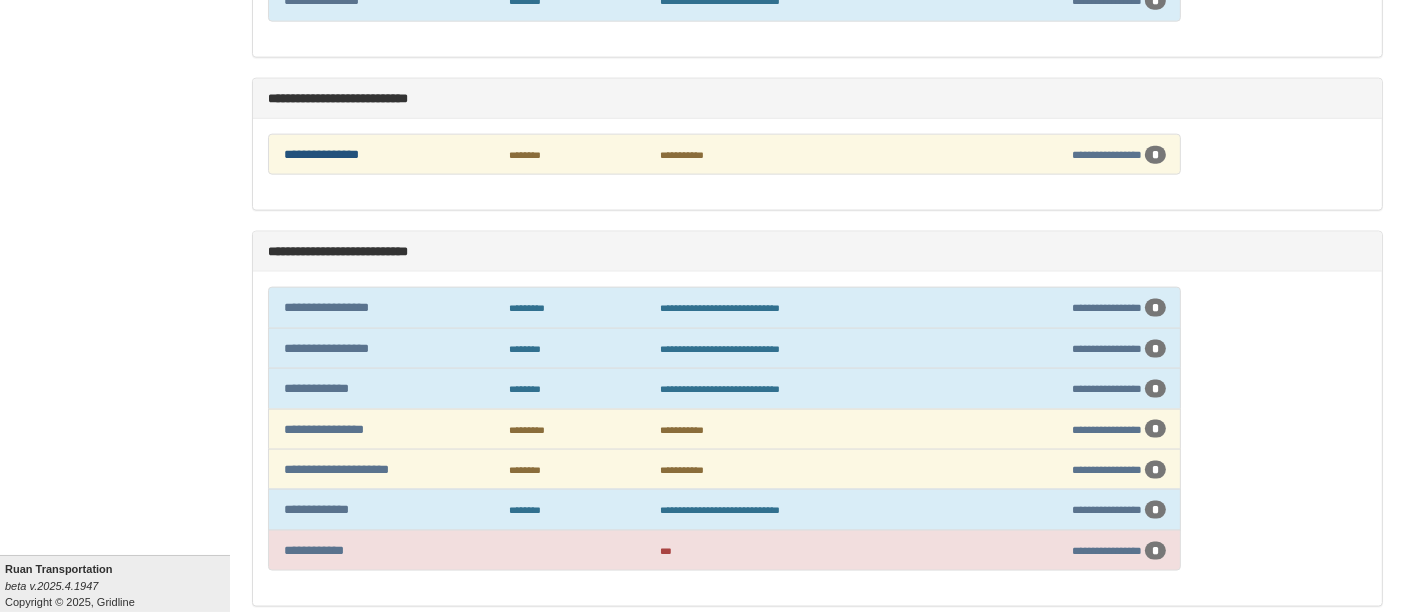 click on "**********" at bounding box center [321, 154] 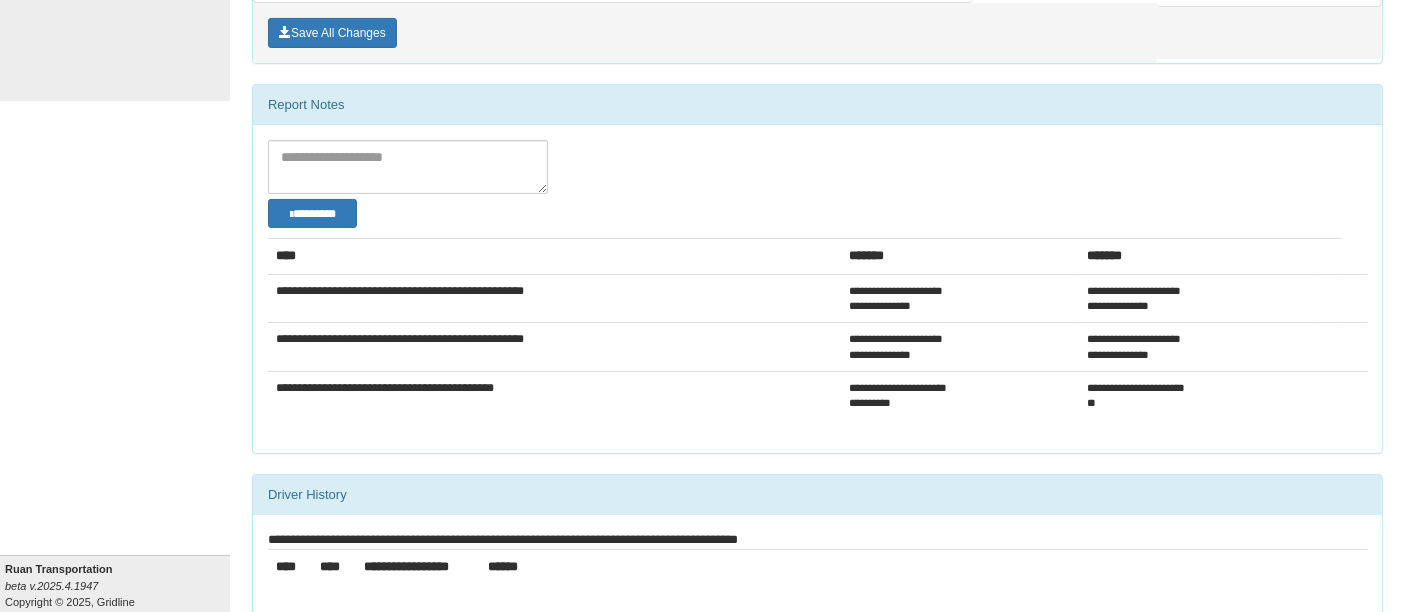 scroll, scrollTop: 517, scrollLeft: 0, axis: vertical 